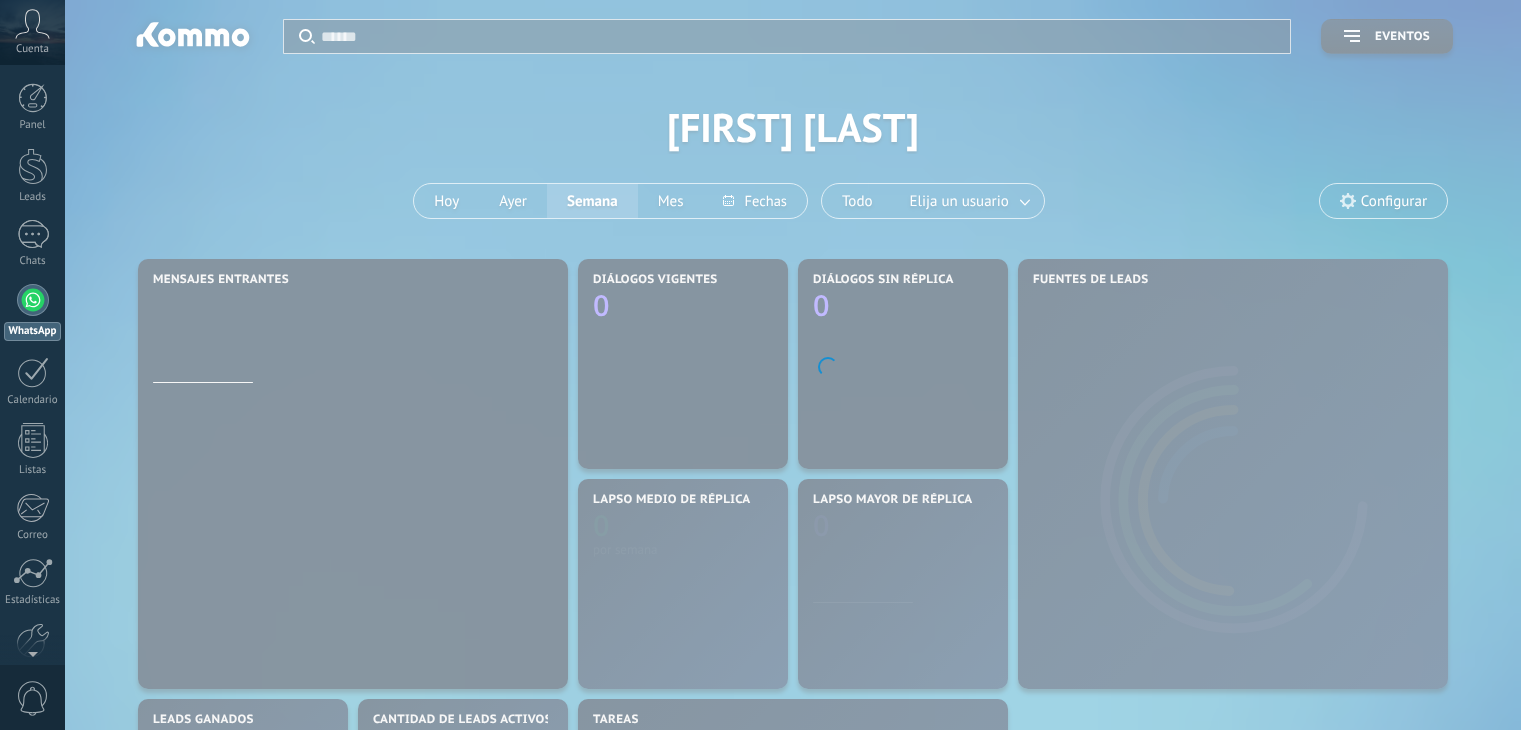 scroll, scrollTop: 0, scrollLeft: 0, axis: both 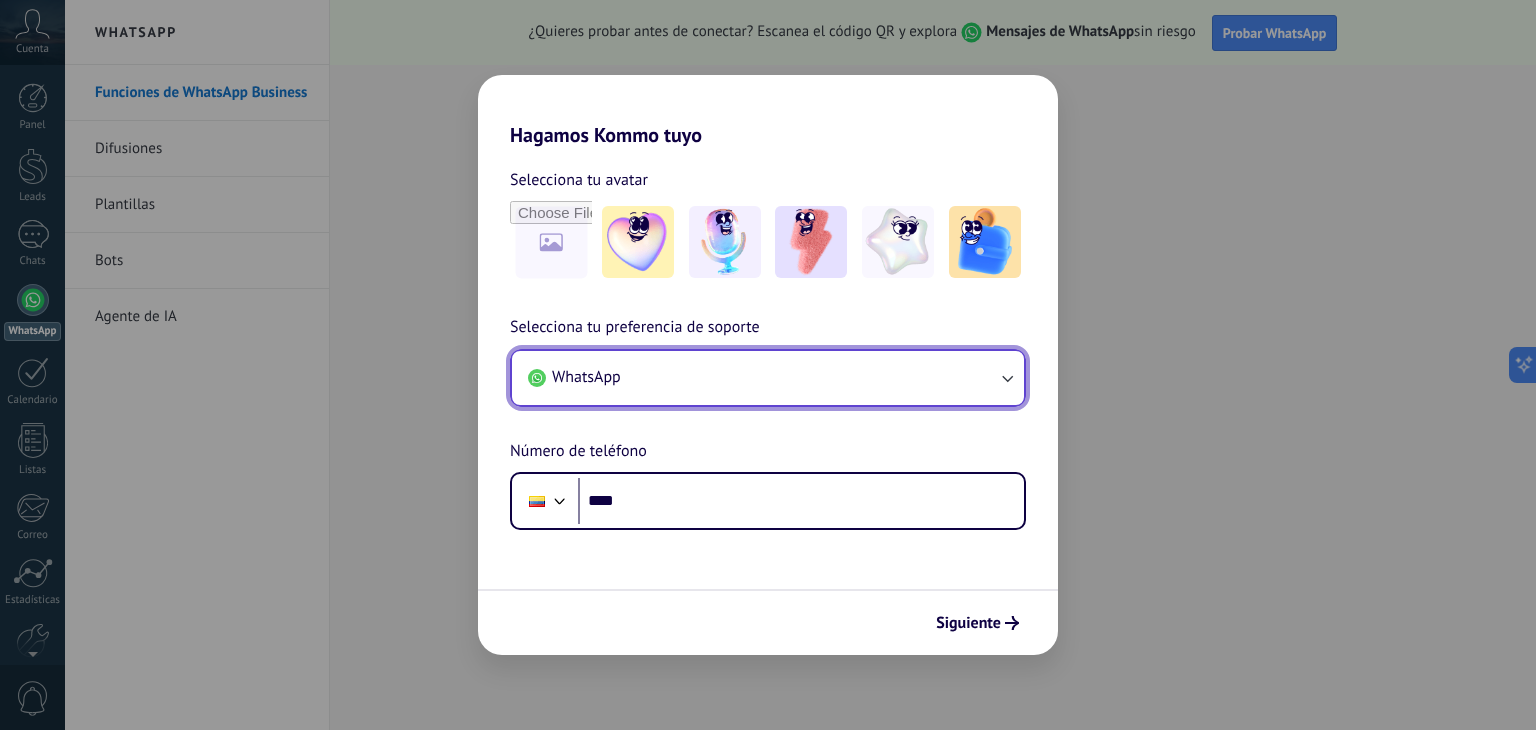 click on "WhatsApp" at bounding box center [768, 378] 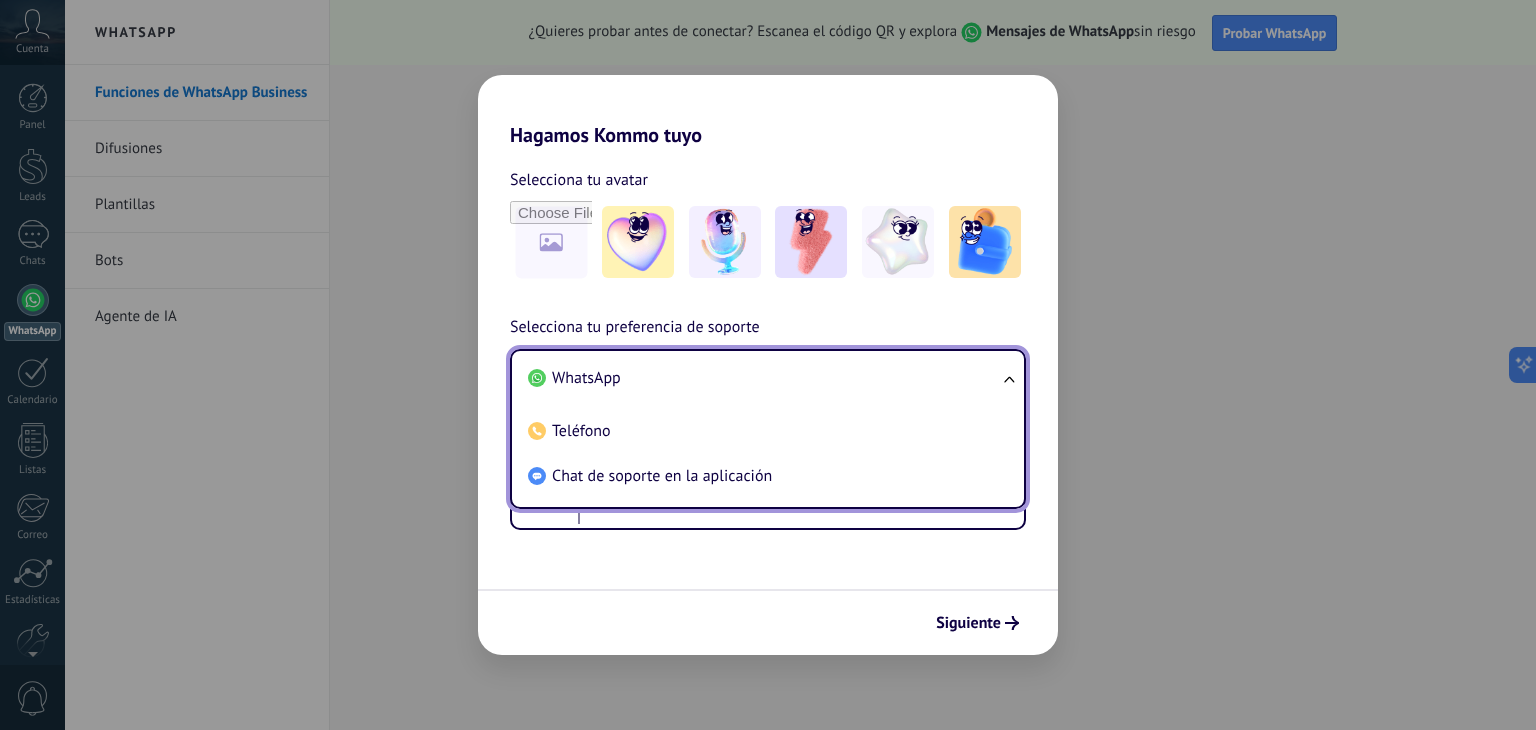 click on "WhatsApp" at bounding box center [764, 378] 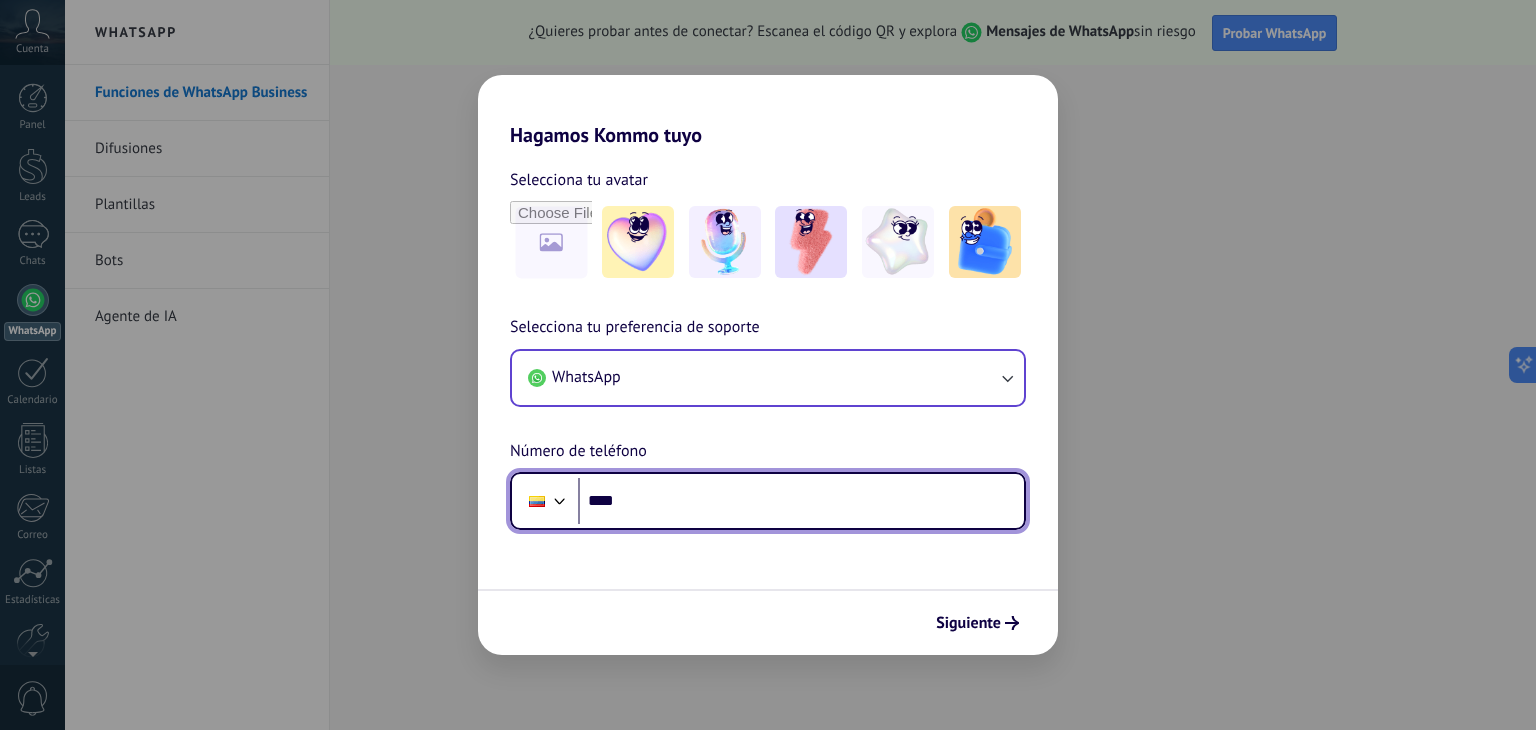 click at bounding box center (560, 499) 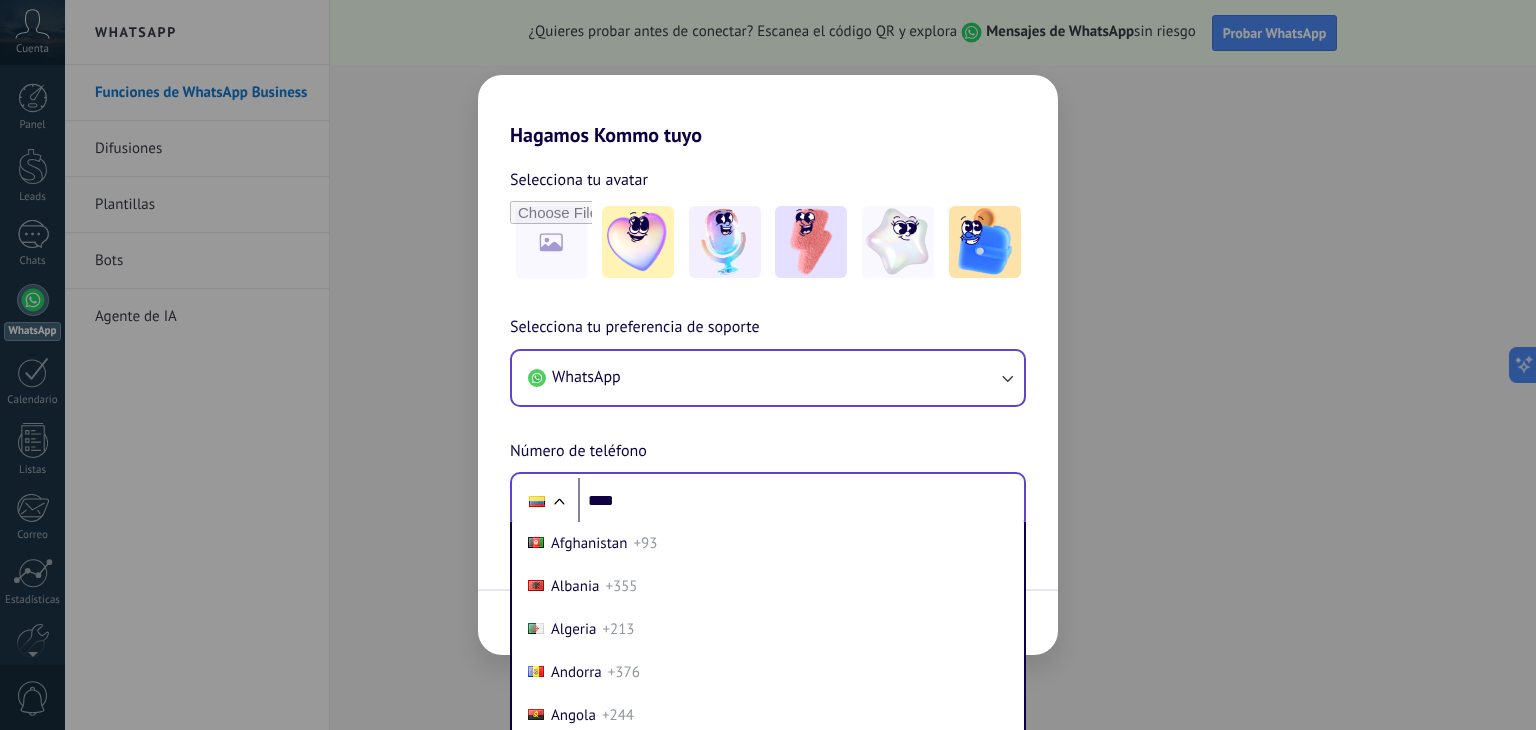 scroll, scrollTop: 30, scrollLeft: 0, axis: vertical 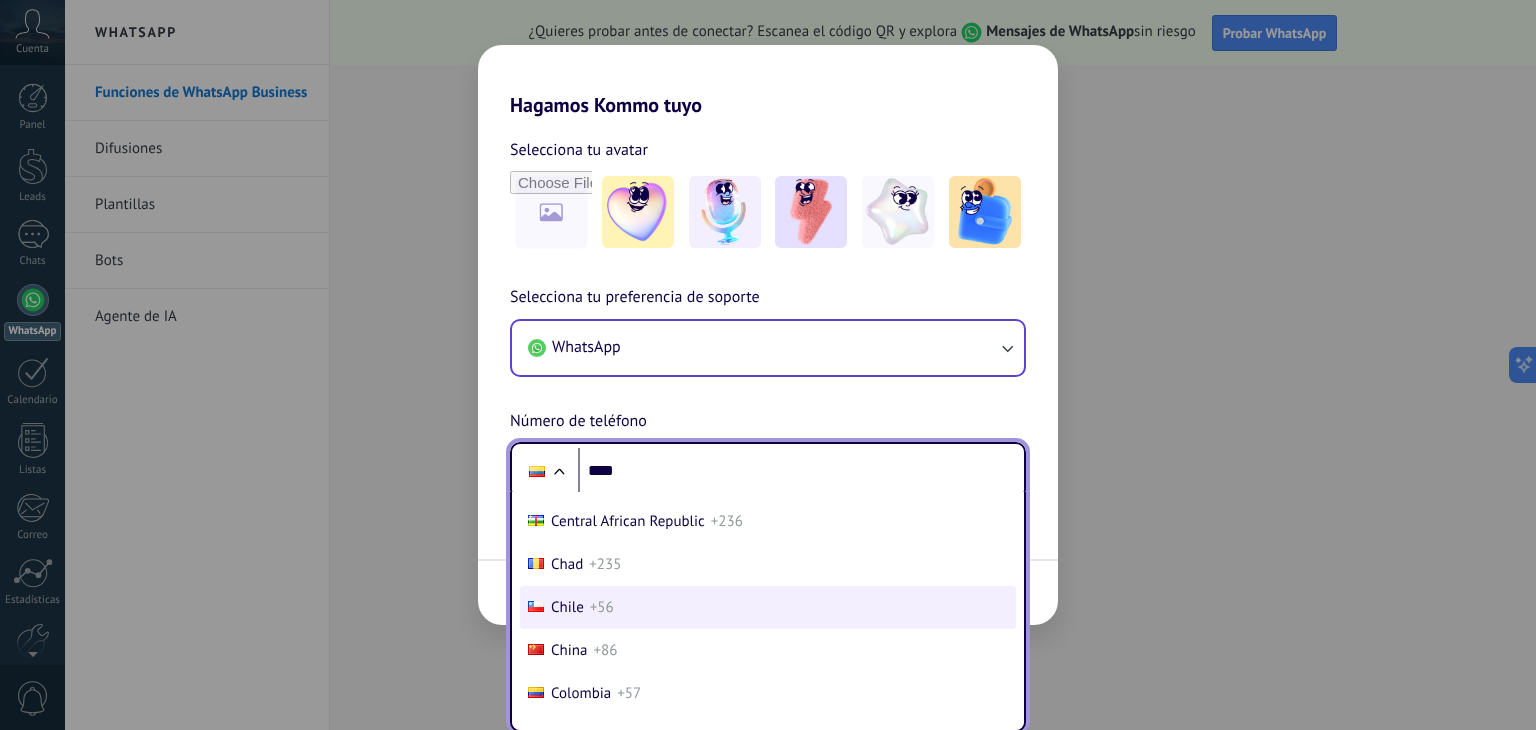 click on "+56" at bounding box center [602, 607] 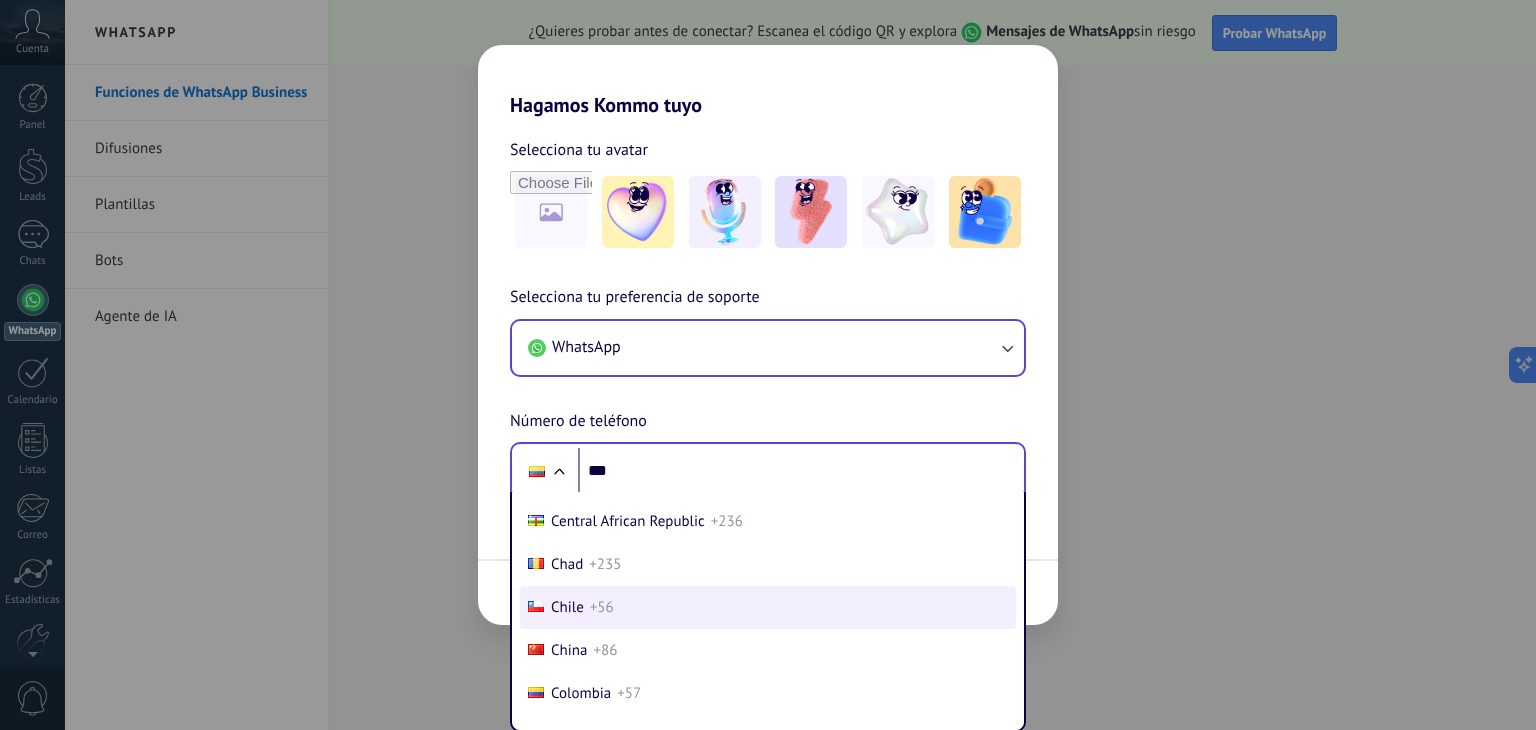 scroll, scrollTop: 0, scrollLeft: 0, axis: both 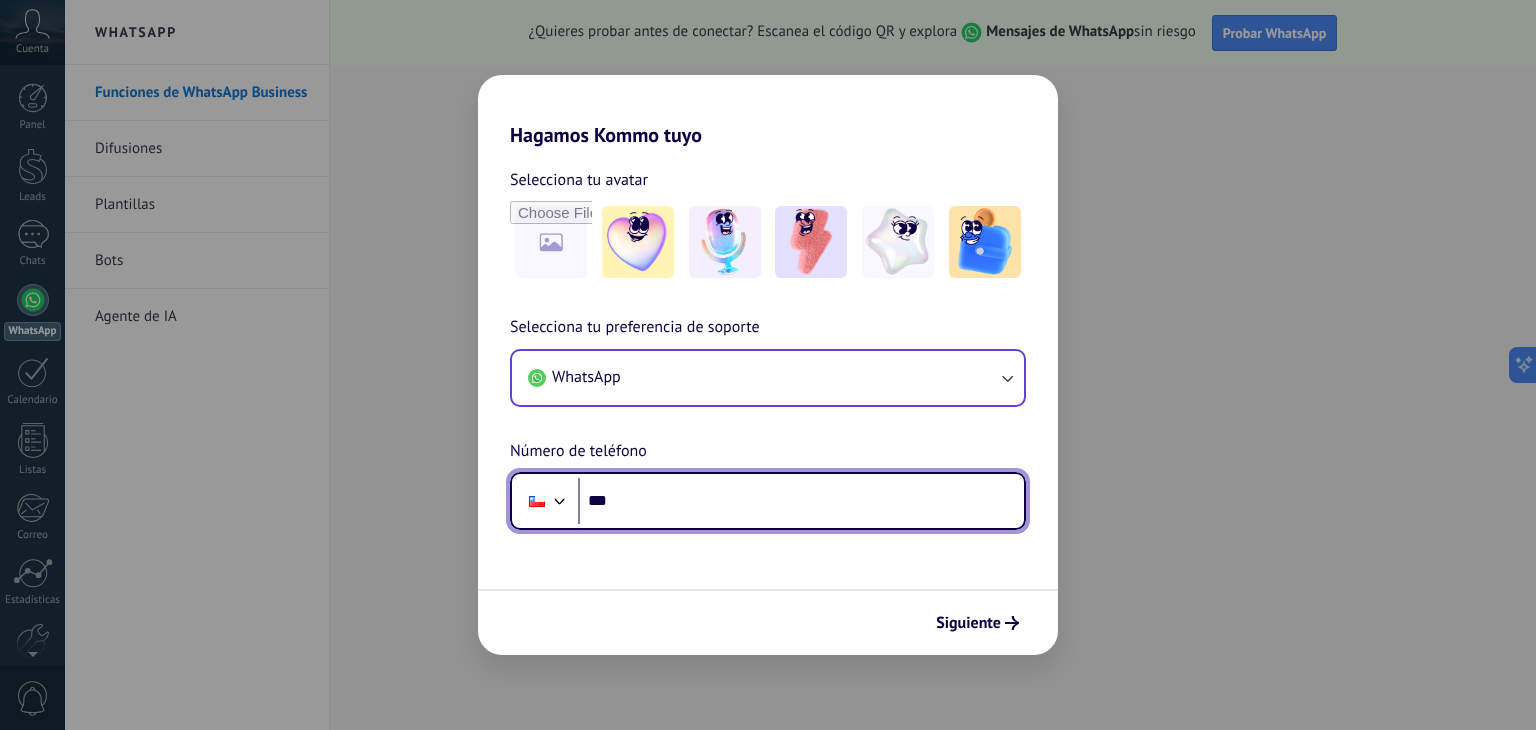 click on "***" at bounding box center [801, 501] 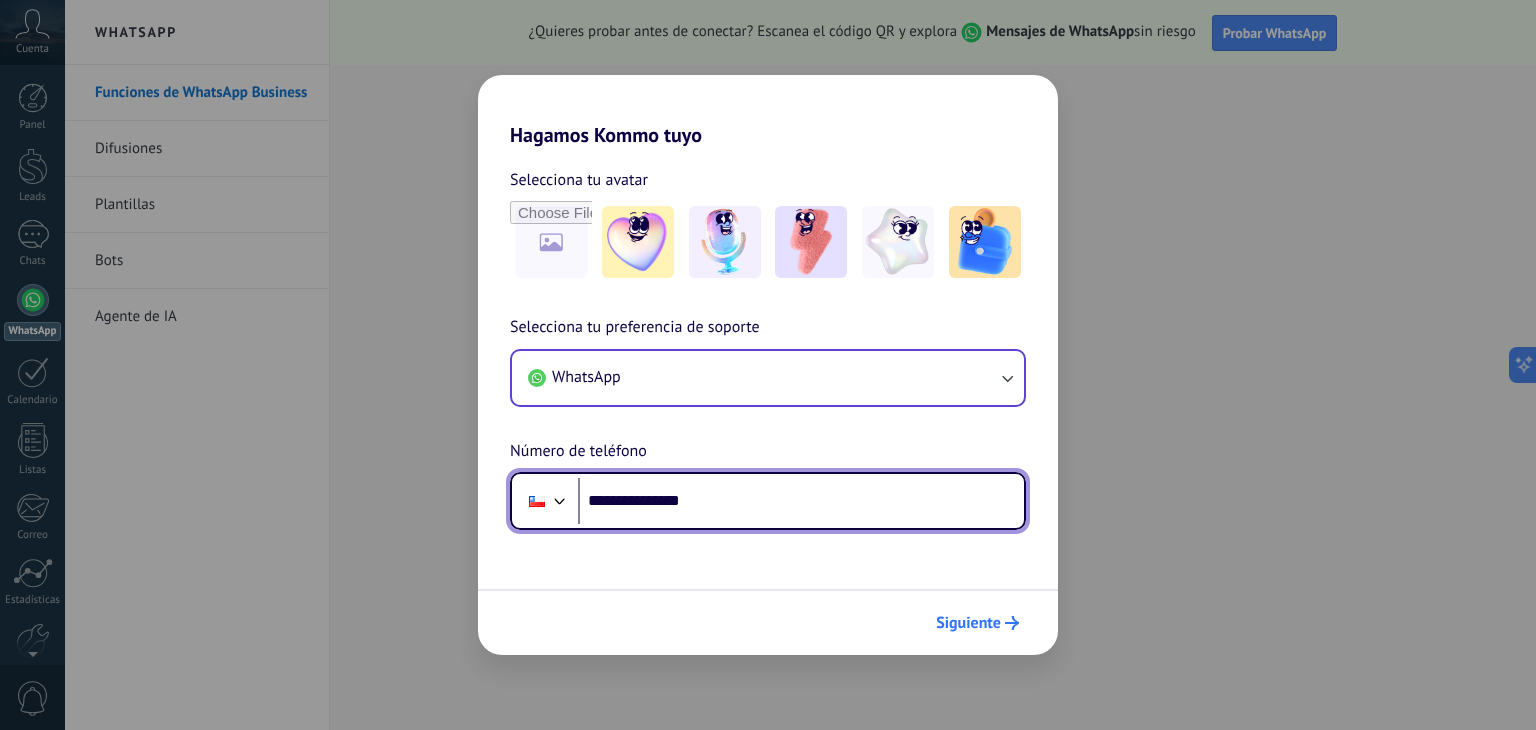 type on "**********" 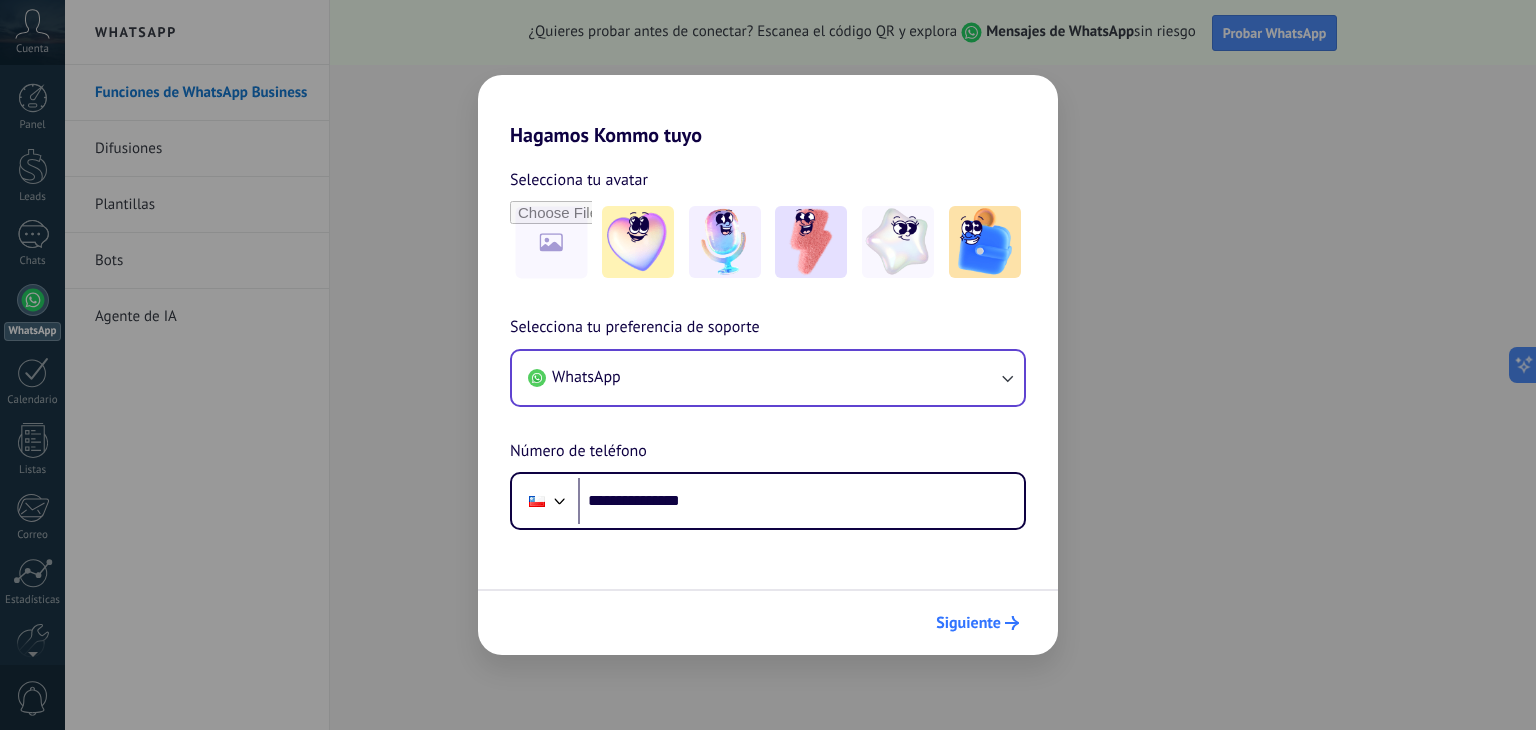 click on "Siguiente" at bounding box center (968, 623) 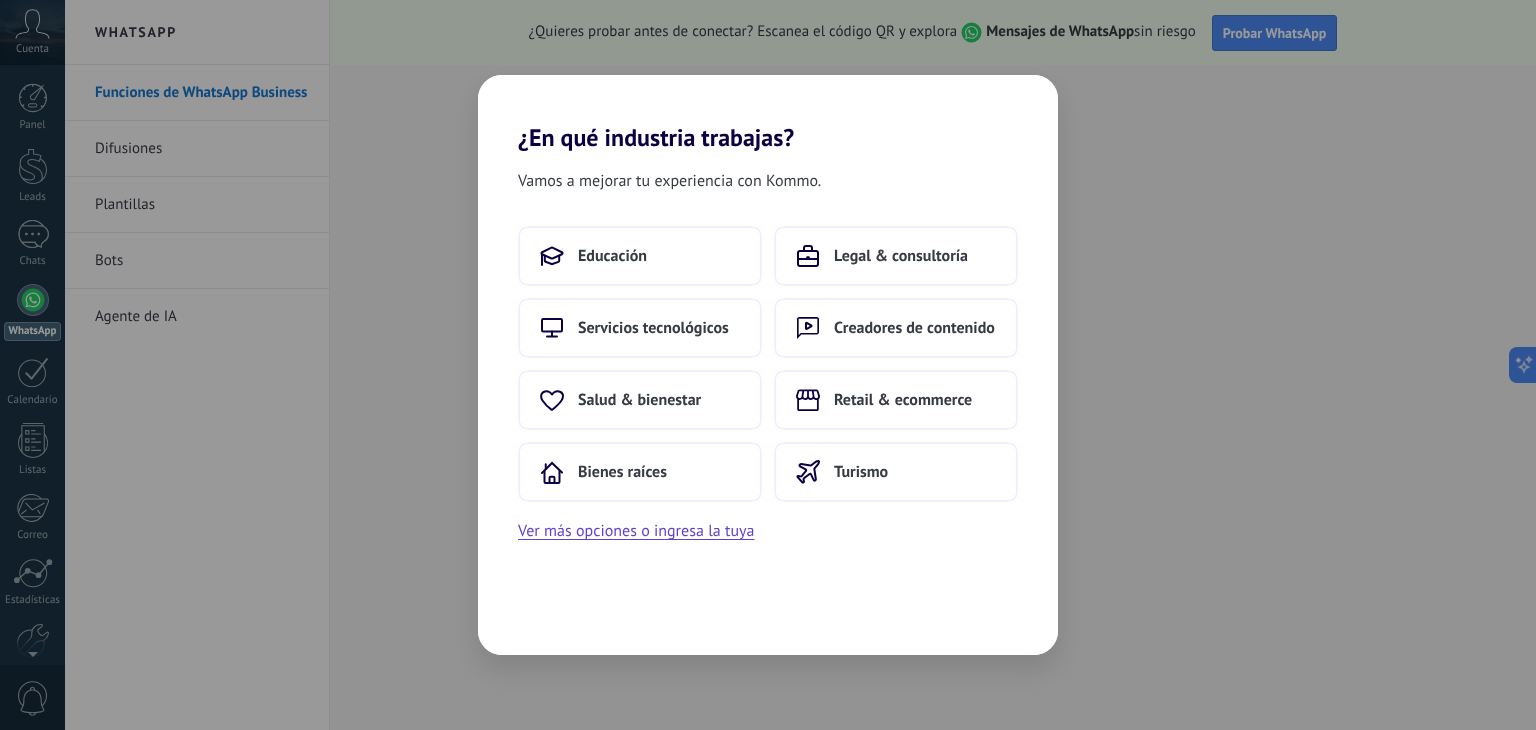 scroll, scrollTop: 0, scrollLeft: 0, axis: both 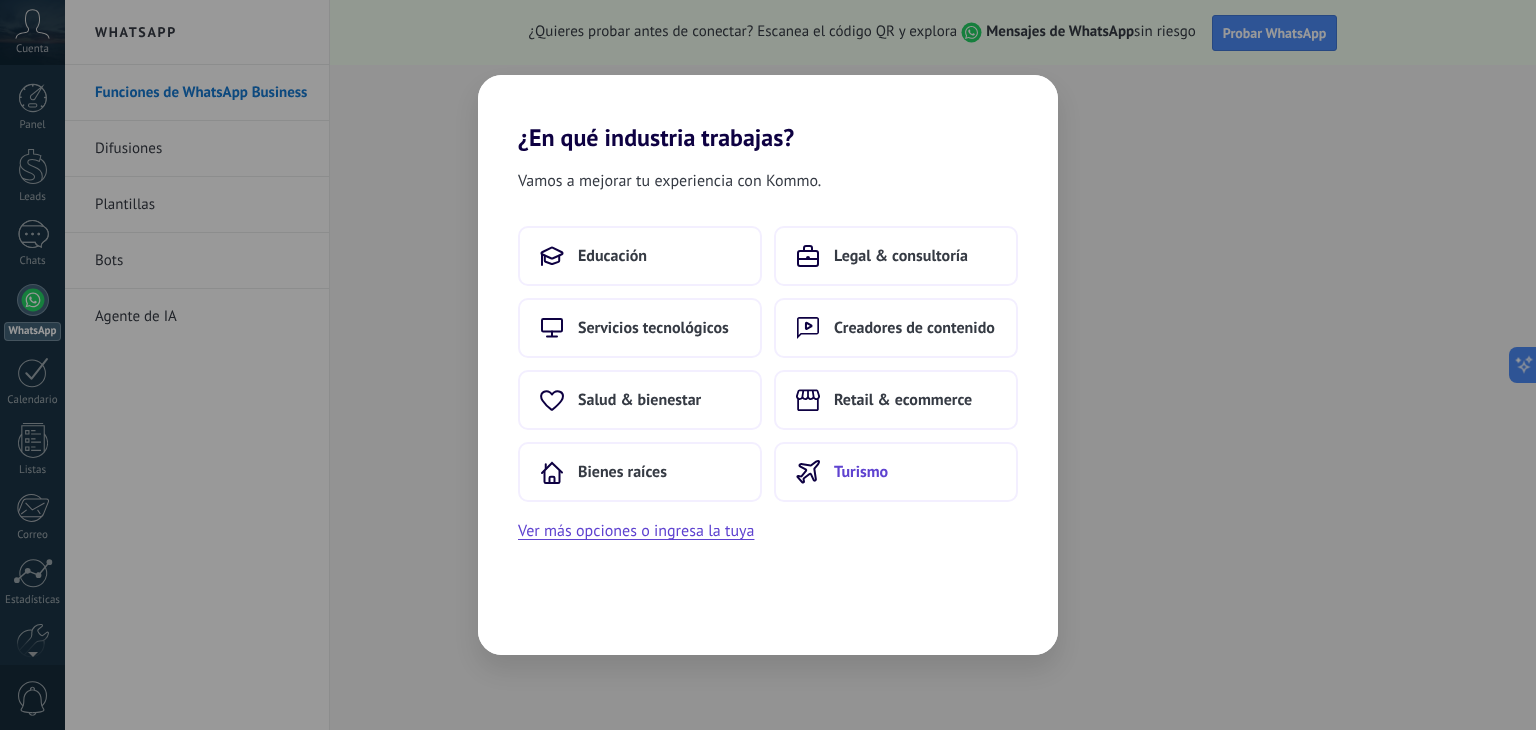 click on "Turismo" at bounding box center (861, 472) 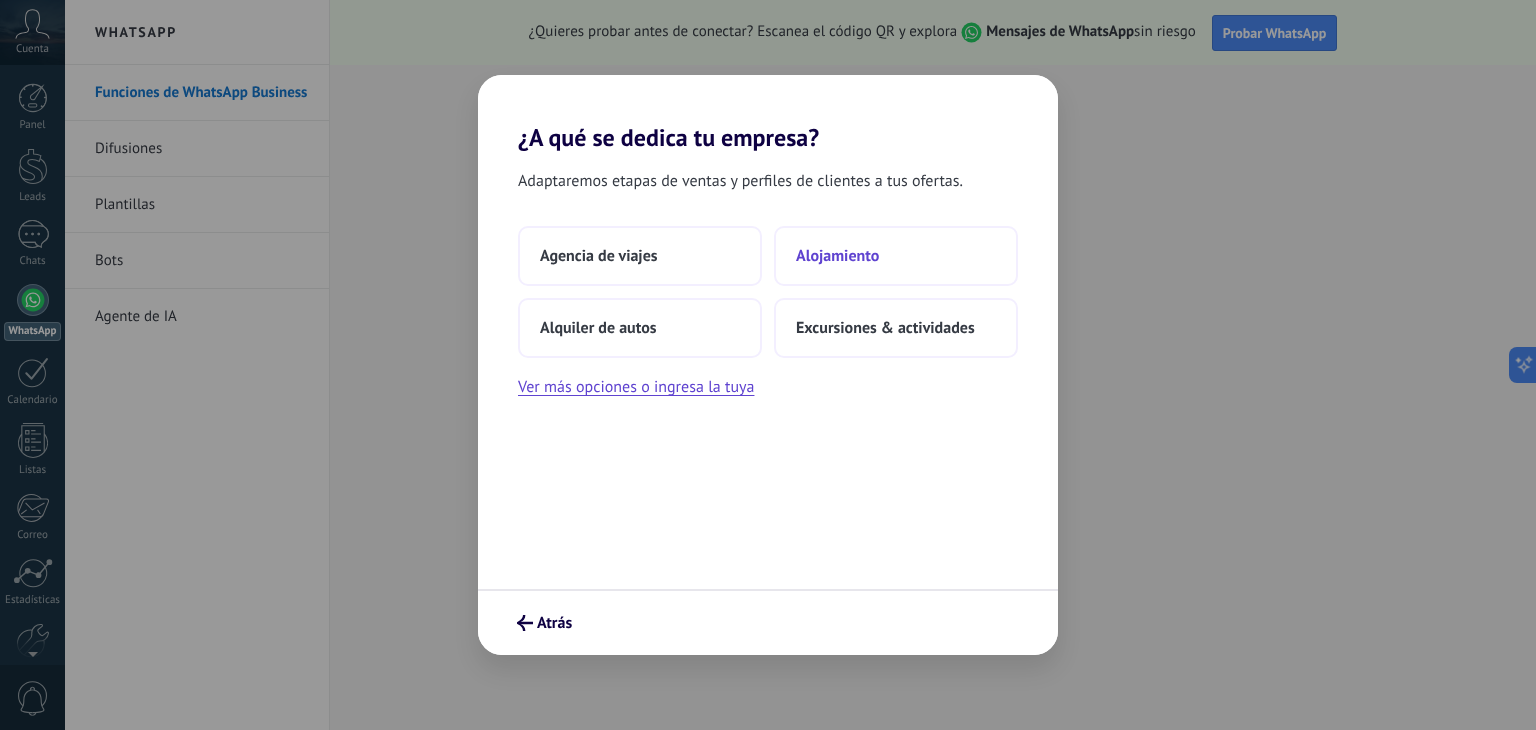 click on "Alojamiento" at bounding box center [837, 256] 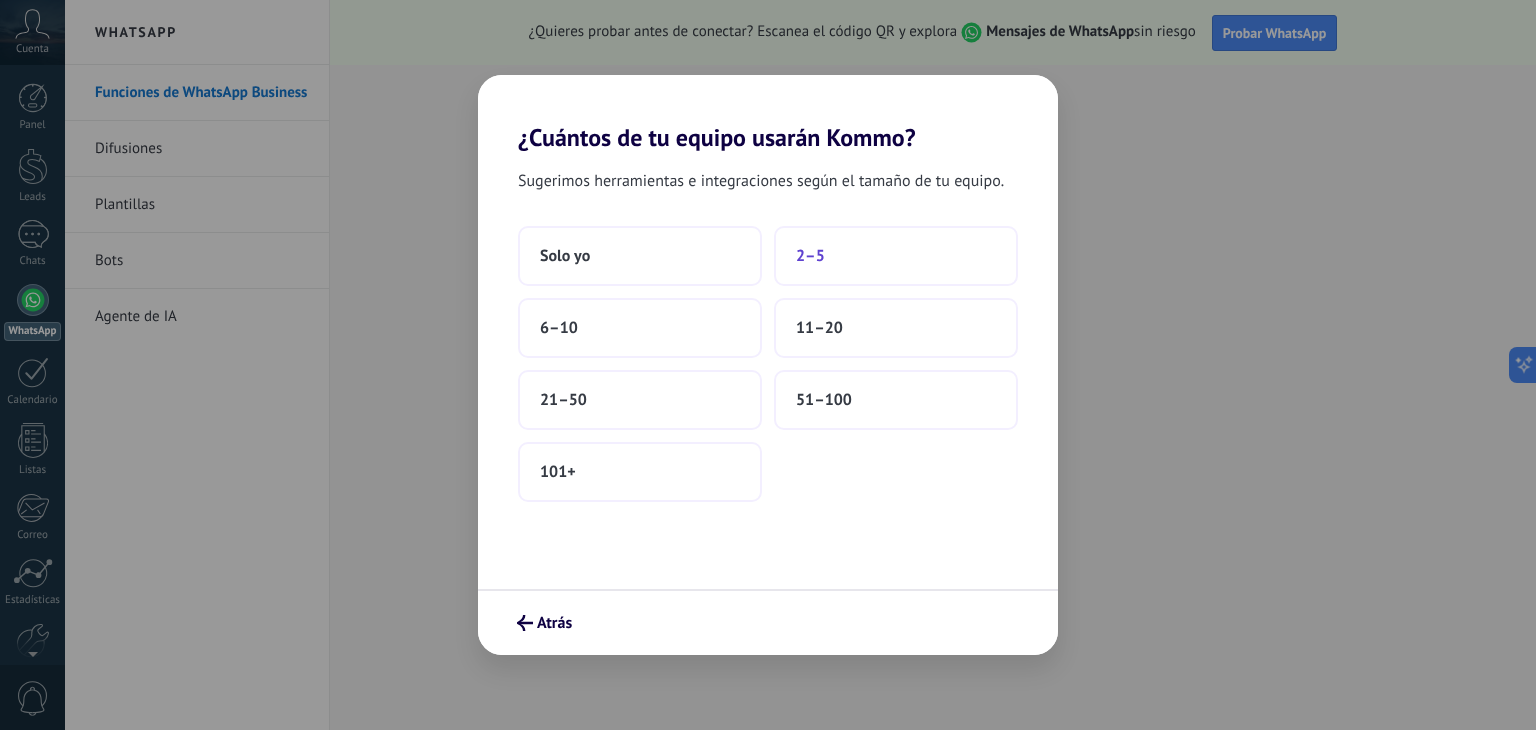 click on "2–5" at bounding box center [810, 256] 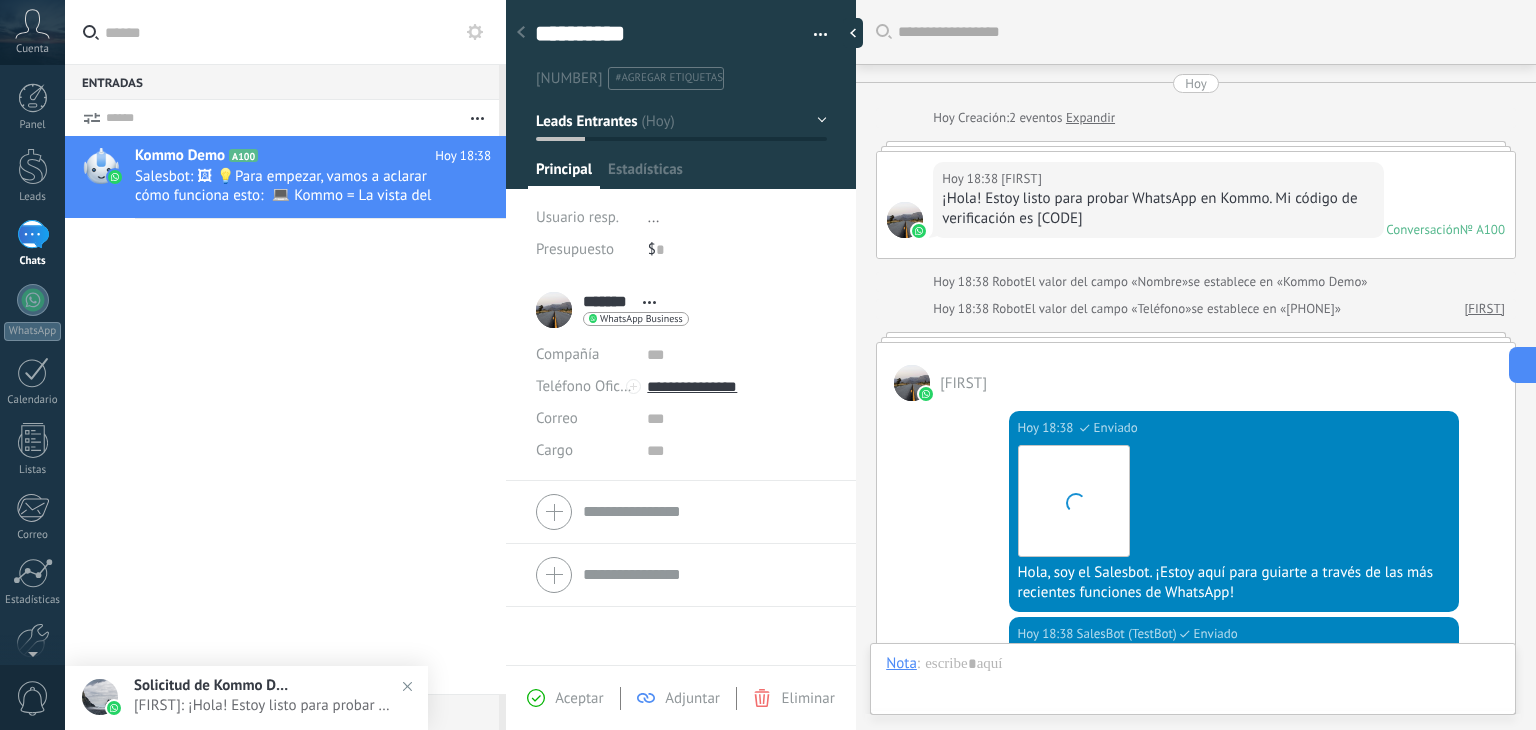 scroll, scrollTop: 729, scrollLeft: 0, axis: vertical 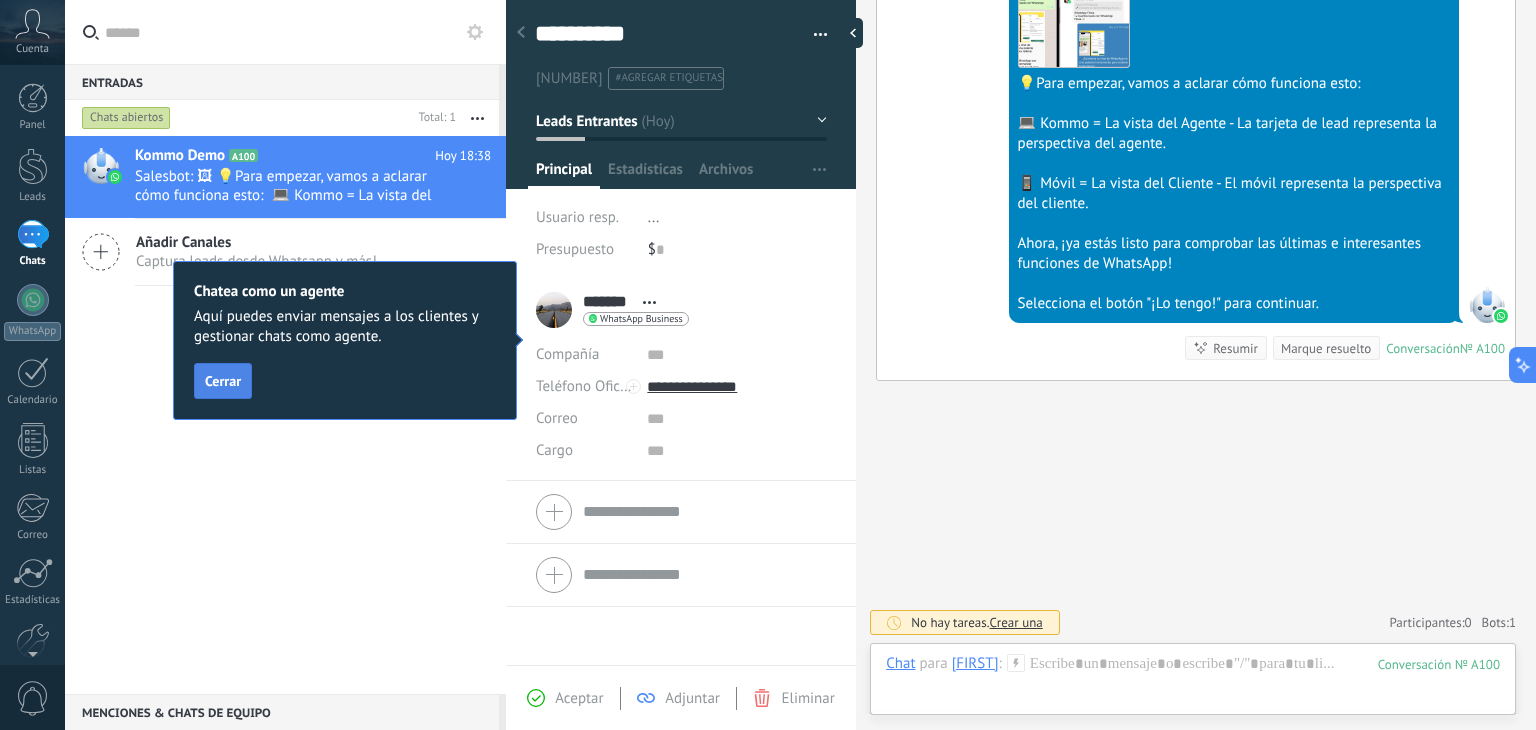 click on "Cerrar" at bounding box center (223, 381) 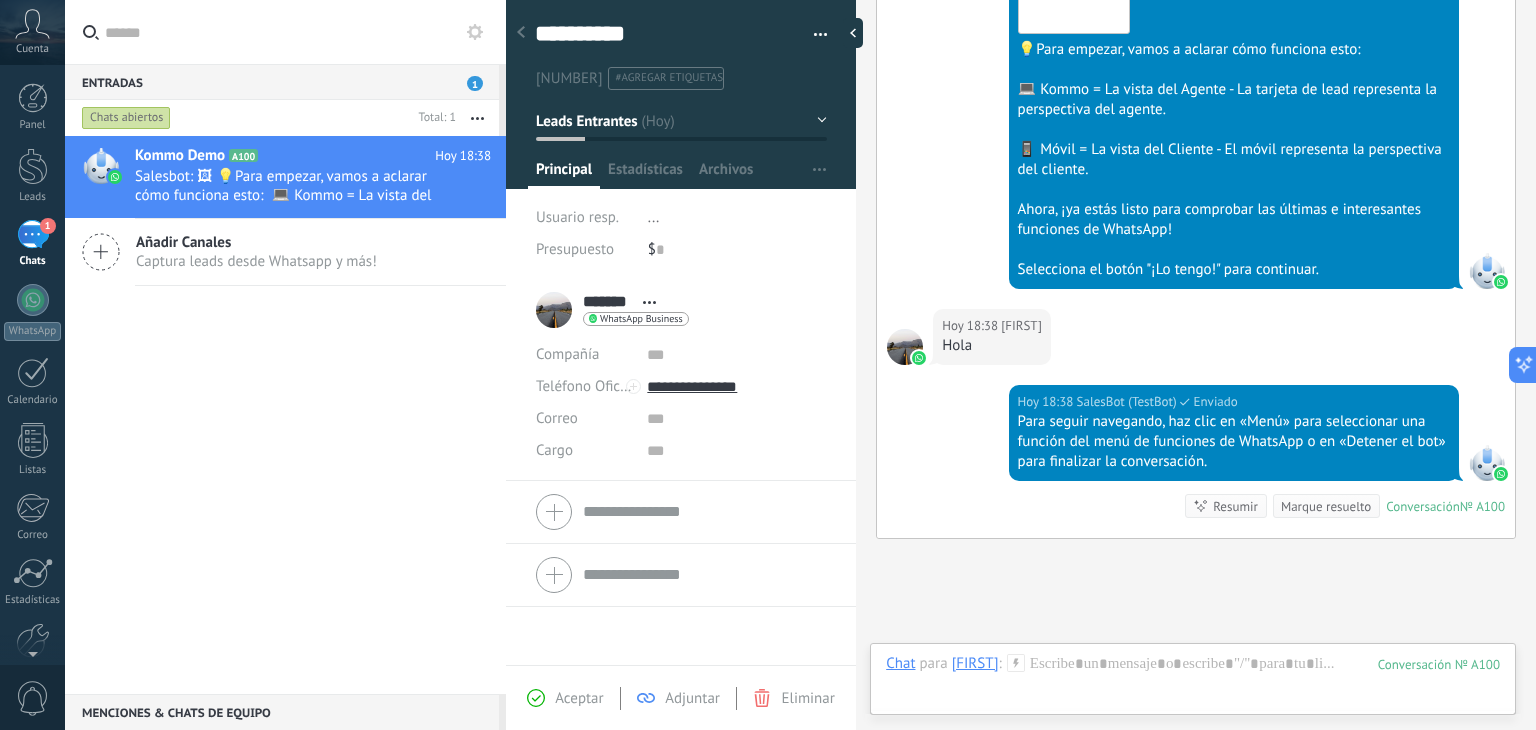 scroll, scrollTop: 921, scrollLeft: 0, axis: vertical 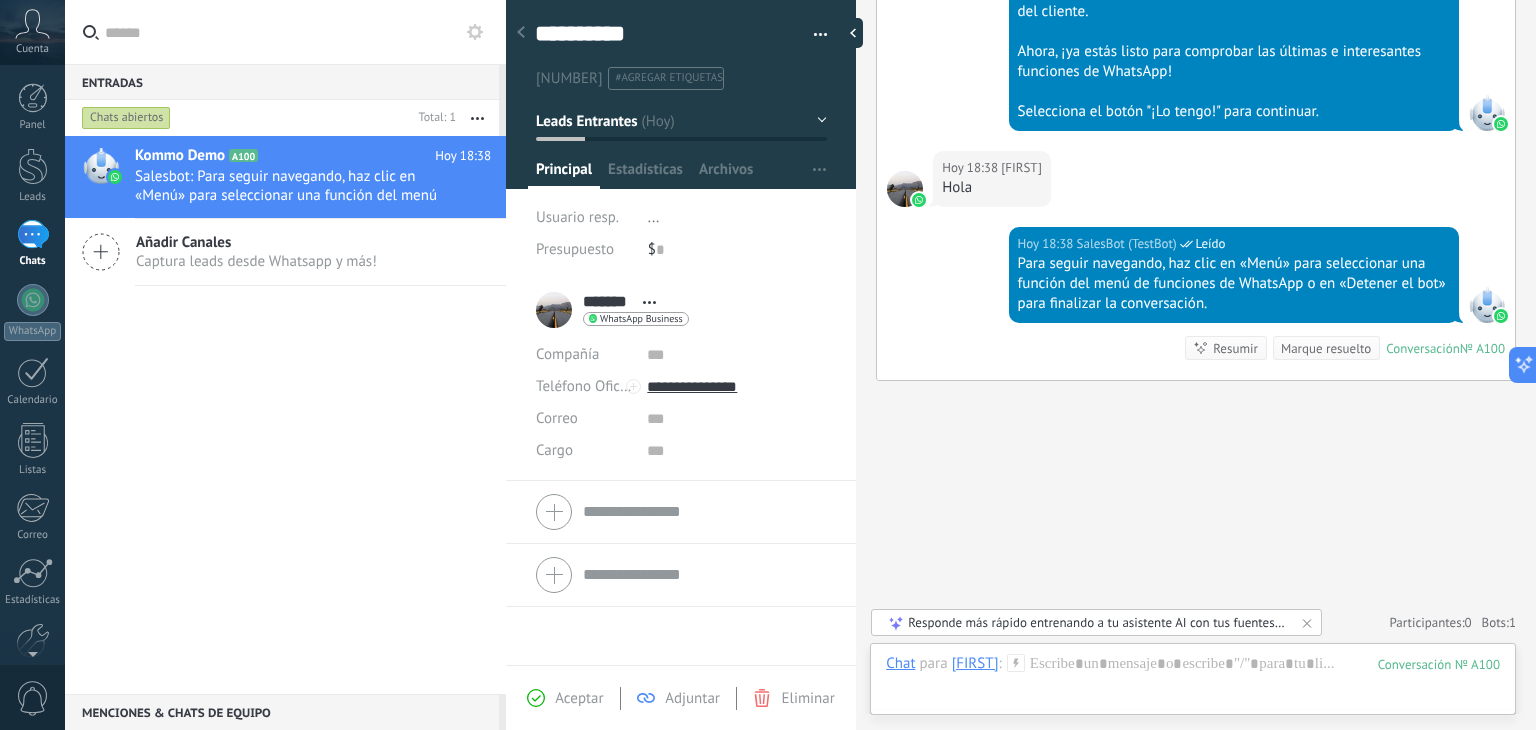 click on "Compañía
Teléfono Oficina
Ofic. directo
Celular
Fax
Casa
Otro
Teléfono Oficina
Llamar
Copiar
Editar
Correo
E-mail priv.
Otro e-mail
Correo
Cargo" at bounding box center [681, 512] 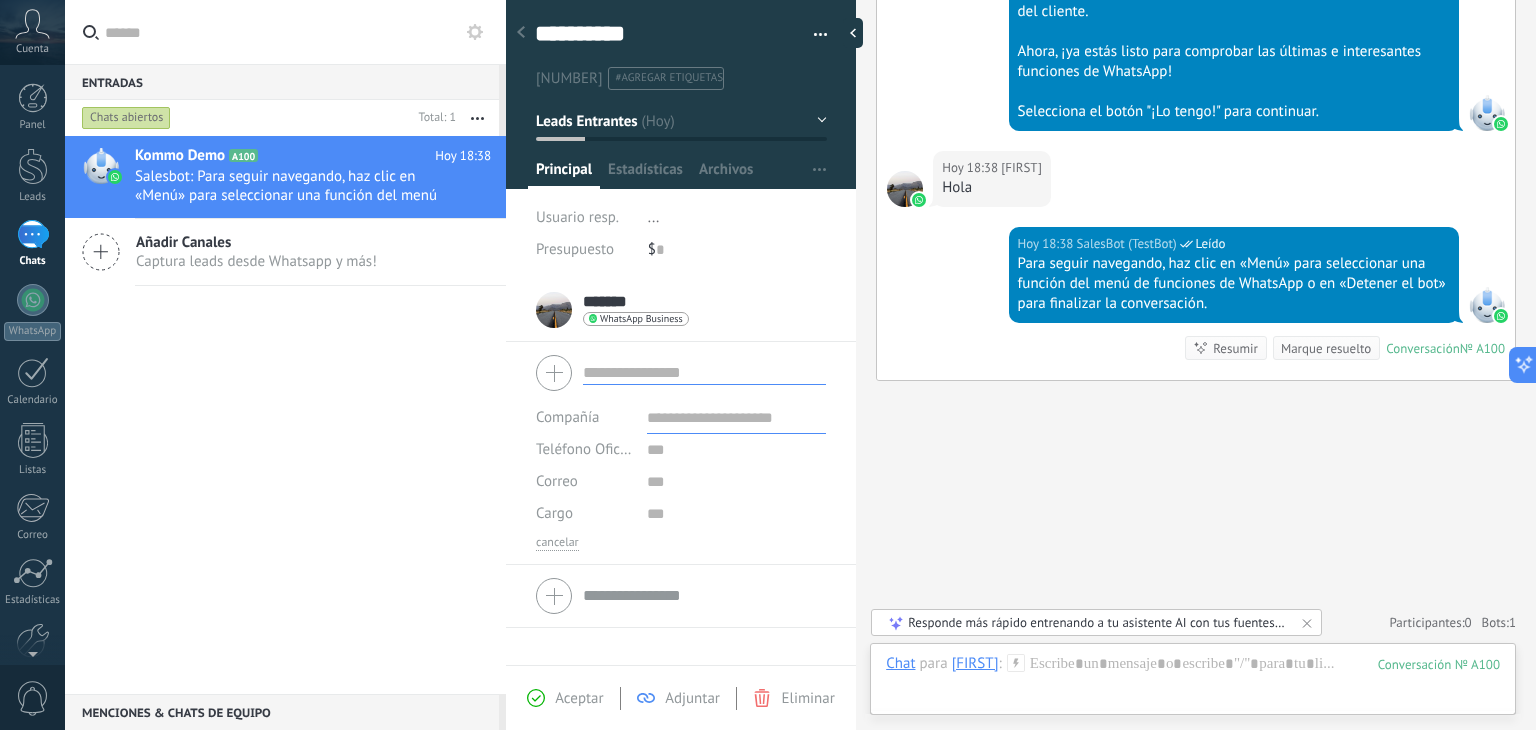click on "Kommo Demo
A100
Hoy 18:38
Salesbot: Para seguir navegando, haz clic en «Menú» para seleccionar una función del menú de funciones de WhatsApp o en «Detener el bot» para finalizar la conversación.
Añadir Canales
Captura leads desde Whatsapp y más!" at bounding box center [285, 415] 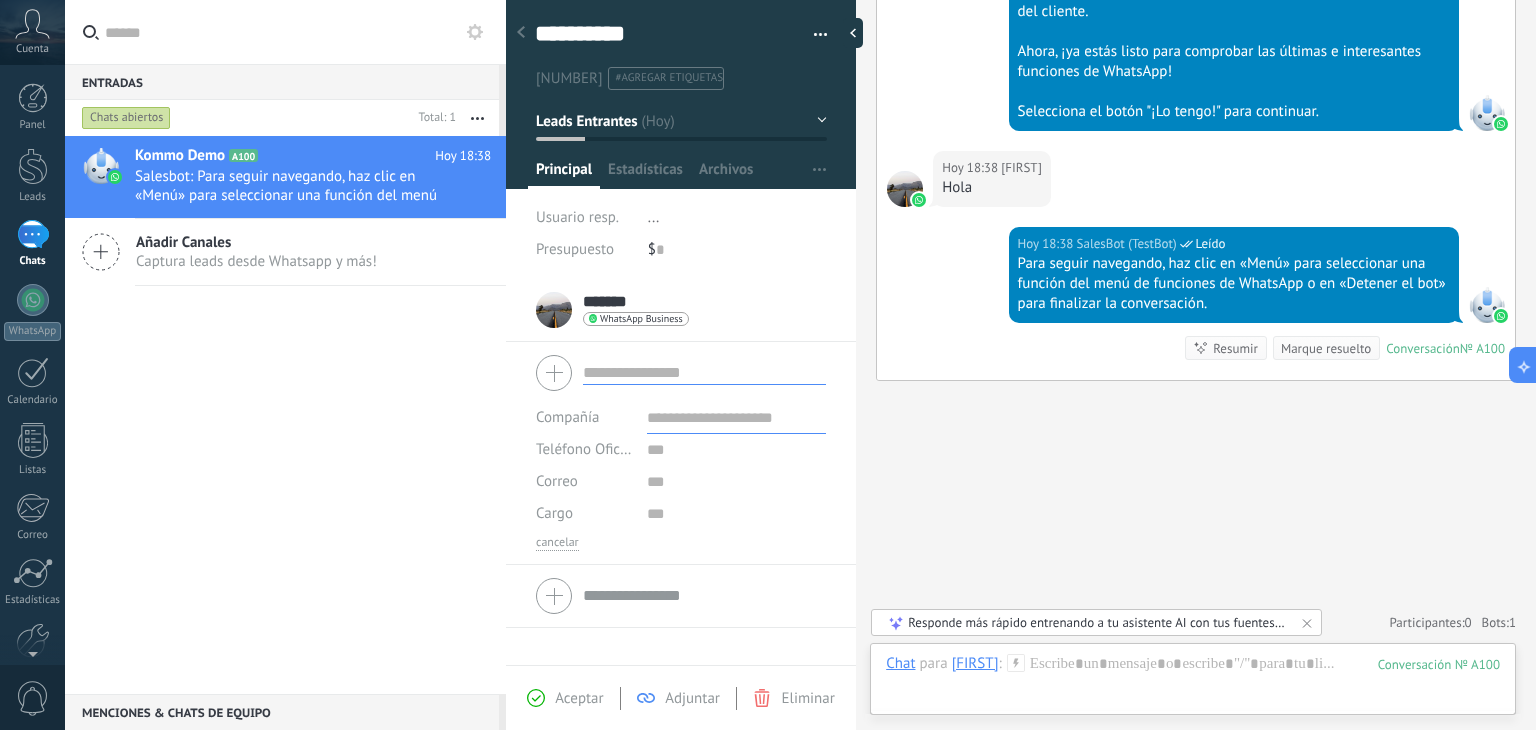 click on "Captura leads desde Whatsapp y más!" at bounding box center (256, 261) 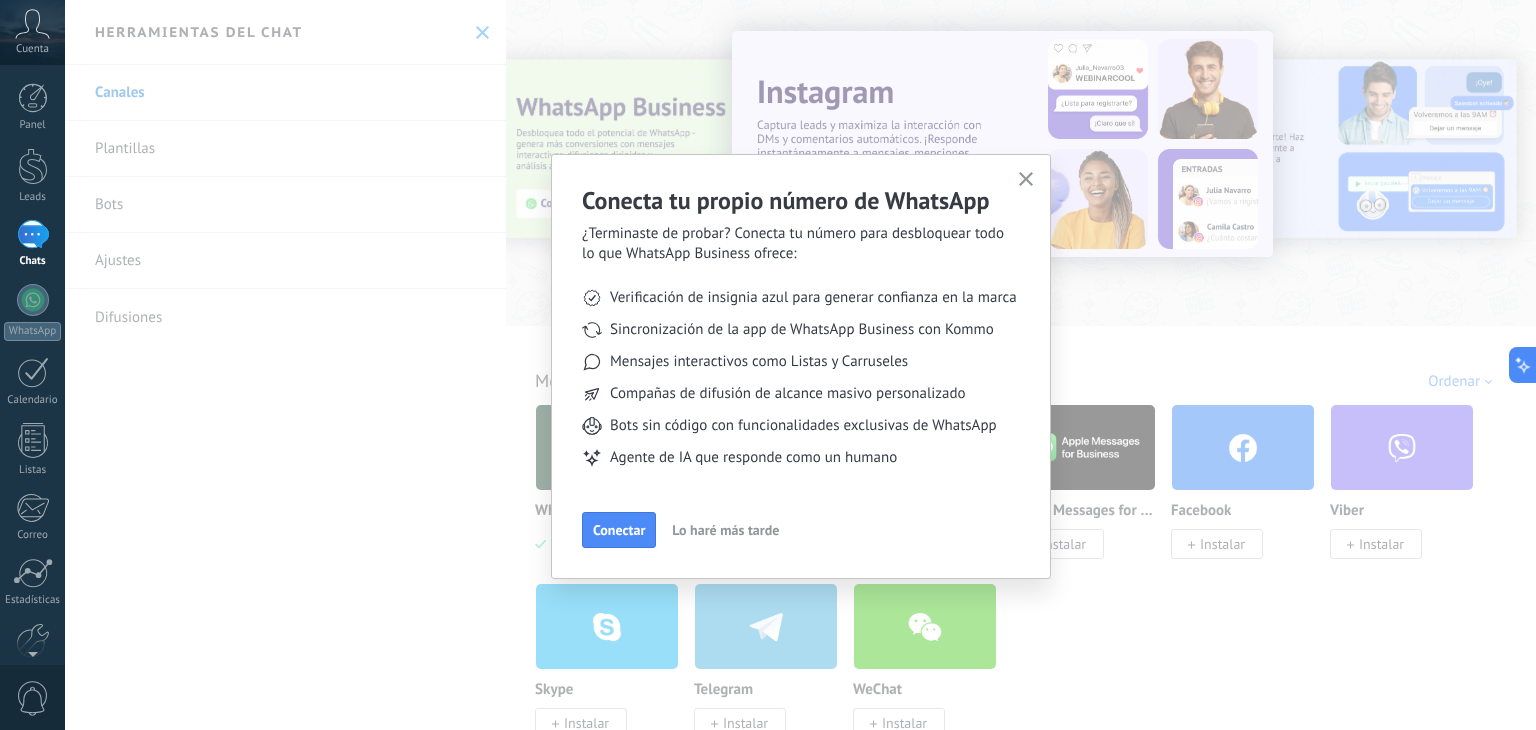 click on "Lo haré más tarde" at bounding box center (725, 530) 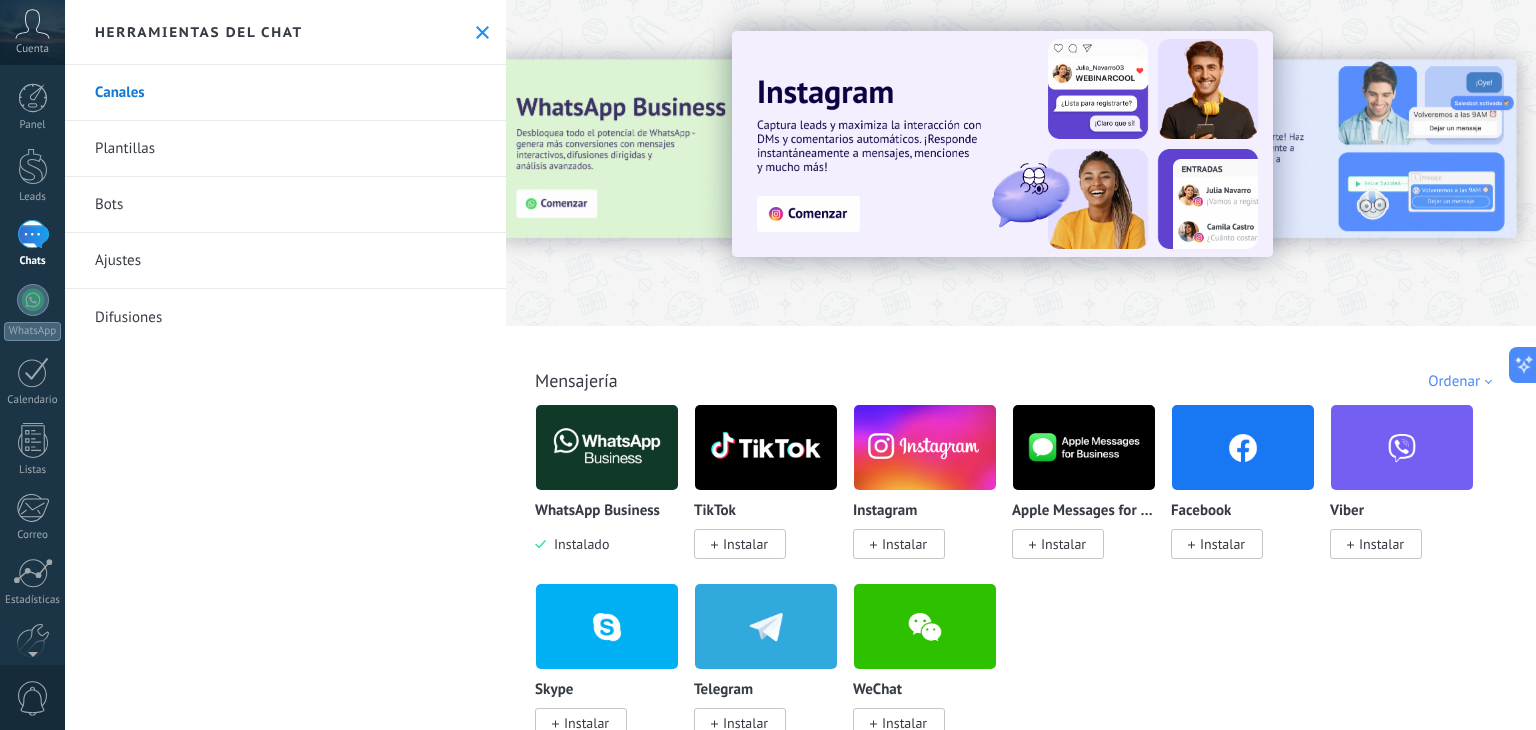 click at bounding box center [531, 162] 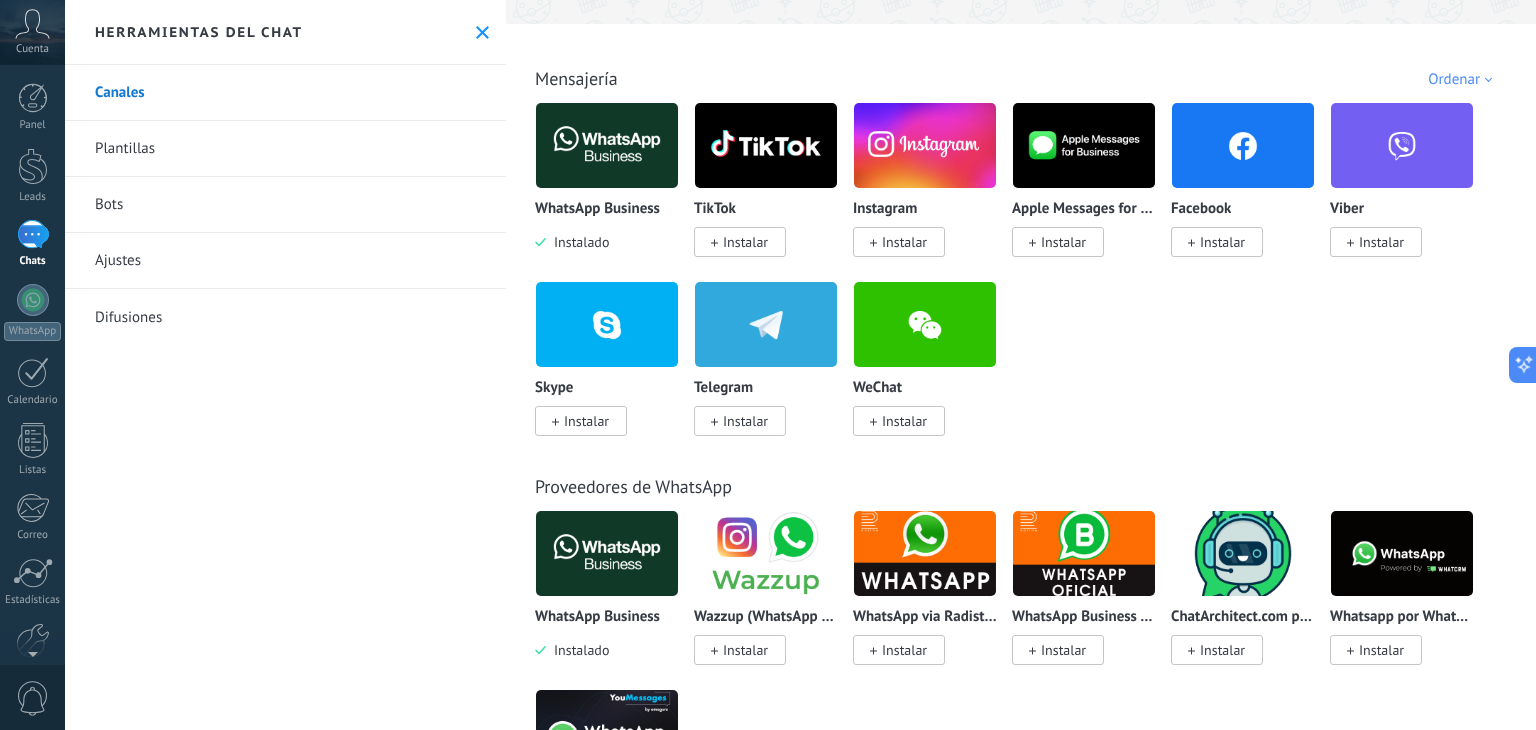 scroll, scrollTop: 200, scrollLeft: 0, axis: vertical 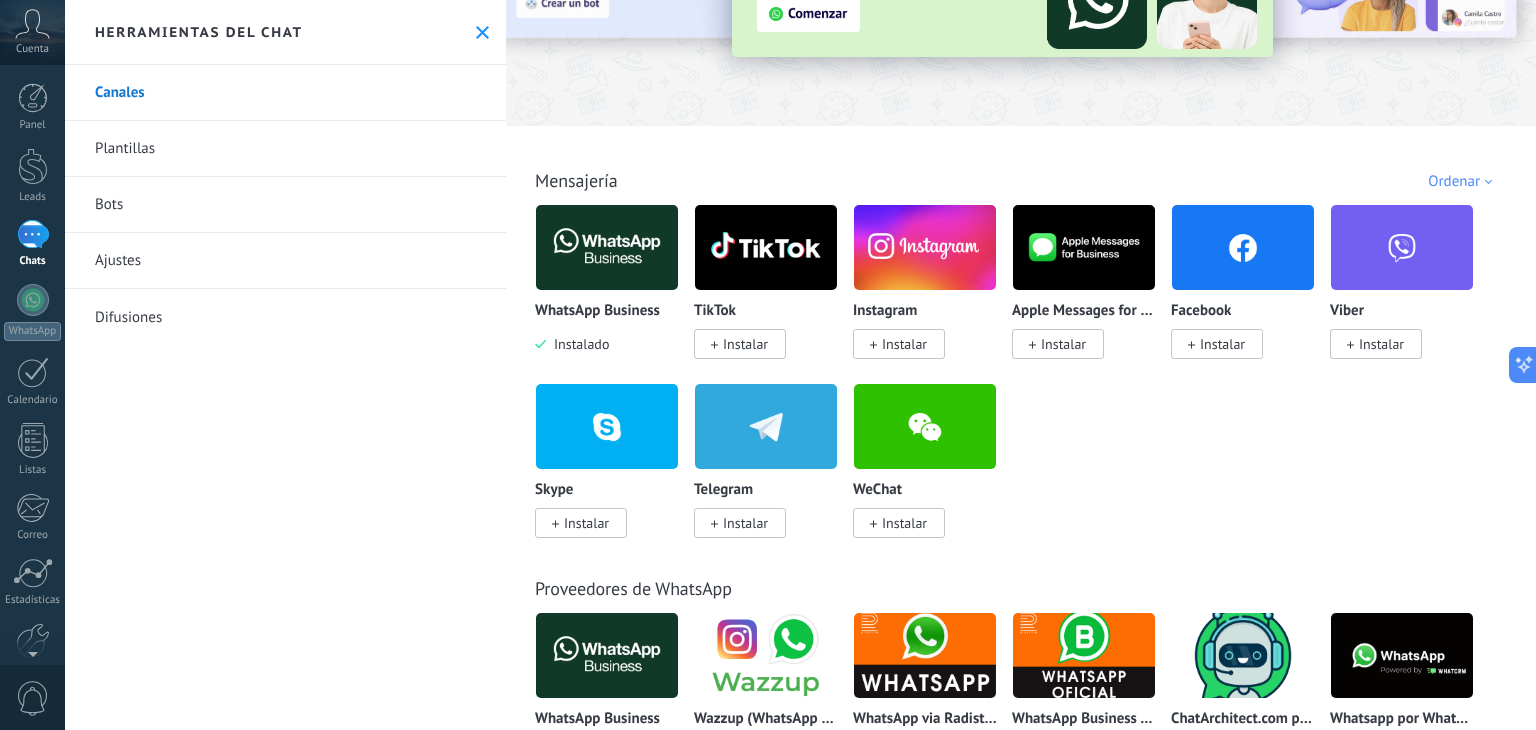 click at bounding box center [925, 247] 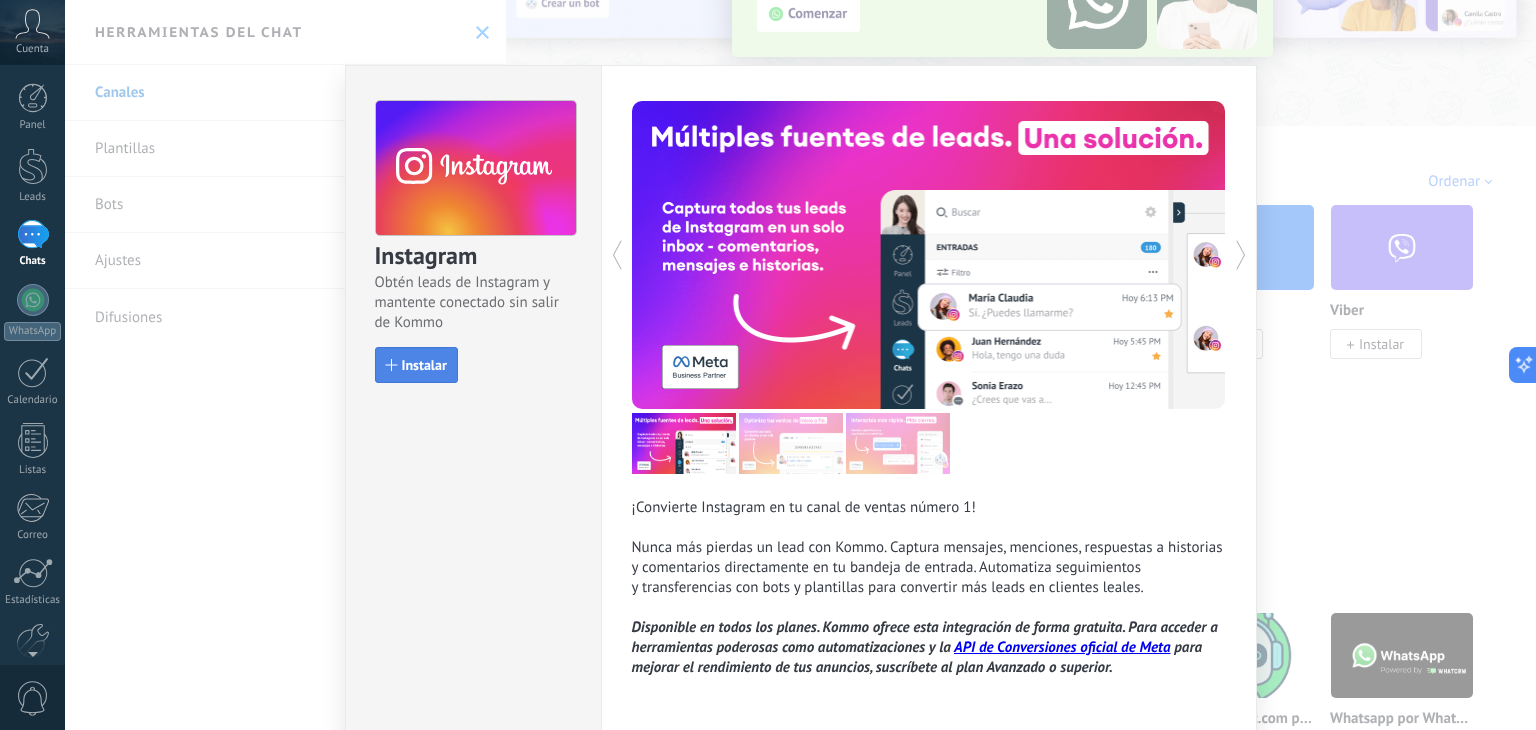 click on "Instalar" at bounding box center [424, 365] 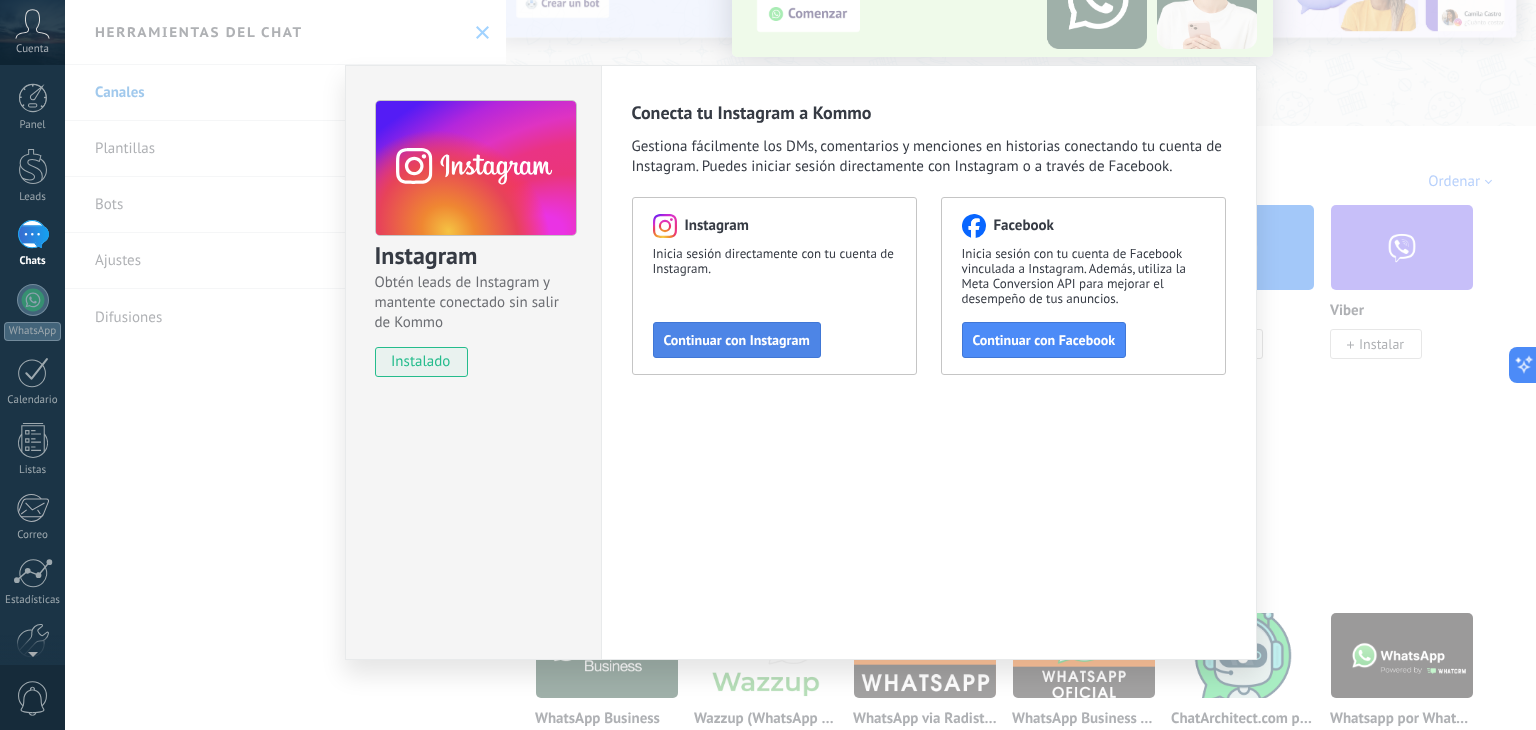 click on "Continuar con Instagram" at bounding box center (737, 340) 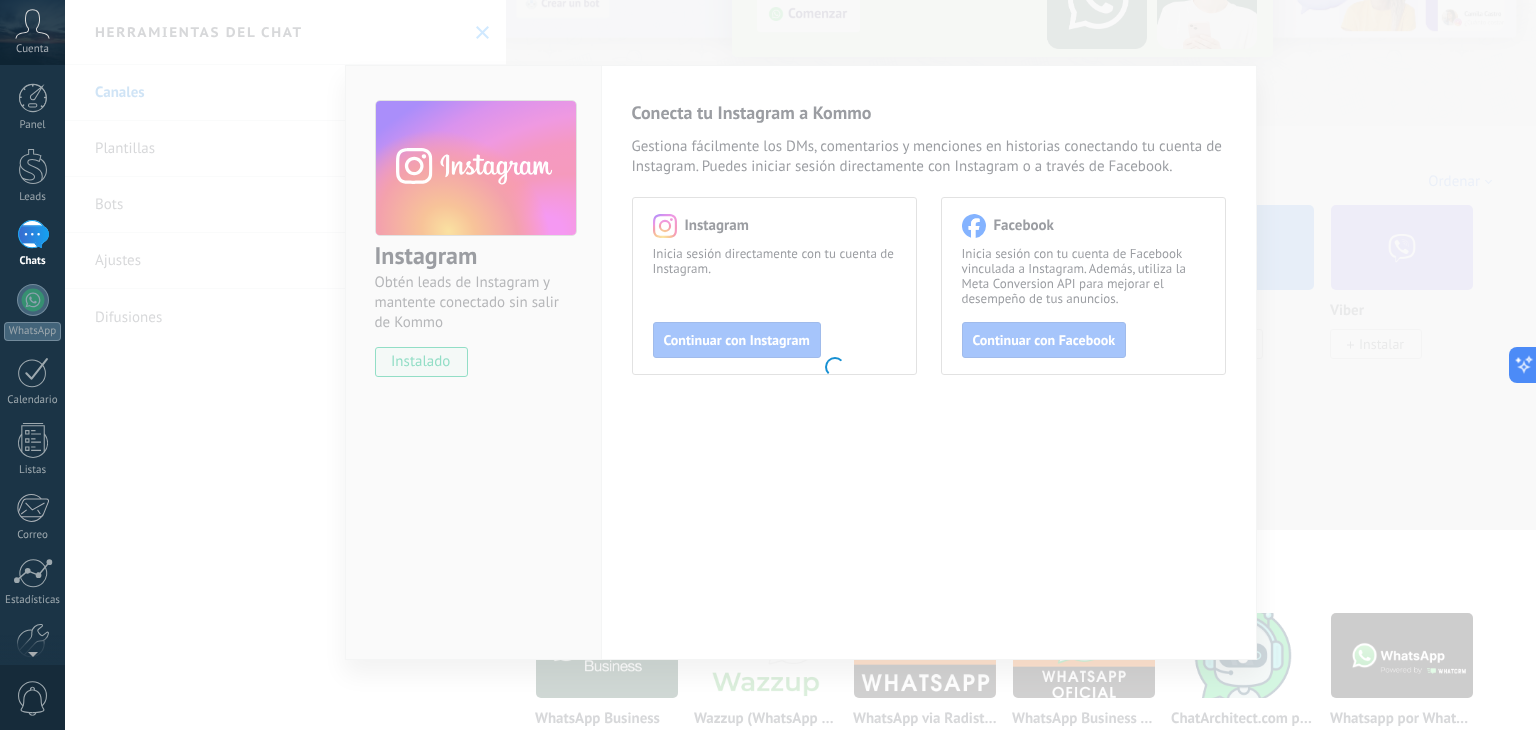 click on ".abccls-1,.abccls-2{fill-rule:evenodd}.abccls-2{fill:#fff} .abfcls-1{fill:none}.abfcls-2{fill:#fff} .abncls-1{isolation:isolate}.abncls-2{opacity:.06}.abncls-2,.abncls-3,.abncls-6{mix-blend-mode:multiply}.abncls-3{opacity:.15}.abncls-4,.abncls-8{fill:#fff}.abncls-5{fill:url(#abnlinear-gradient)}.abncls-6{opacity:.04}.abncls-7{fill:url(#abnlinear-gradient-2)}.abncls-8{fill-rule:evenodd} .abqst0{fill:#ffa200} .abwcls-1{fill:#252525} .cls-1{isolation:isolate} .acicls-1{fill:none} .aclcls-1{fill:#232323} .acnst0{display:none} .addcls-1,.addcls-2{fill:none;stroke-miterlimit:10}.addcls-1{stroke:#dfe0e5}.addcls-2{stroke:#a1a7ab} .adecls-1,.adecls-2{fill:none;stroke-miterlimit:10}.adecls-1{stroke:#dfe0e5}.adecls-2{stroke:#a1a7ab} .adqcls-1{fill:#8591a5;fill-rule:evenodd} .aeccls-1{fill:#5c9f37} .aeecls-1{fill:#f86161} .aejcls-1{fill:#8591a5;fill-rule:evenodd} .aekcls-1{fill-rule:evenodd} .aelcls-1{fill-rule:evenodd;fill:currentColor} .aemcls-1{fill-rule:evenodd;fill:currentColor} .aencls-2{fill:#f86161;opacity:.3}" at bounding box center (768, 365) 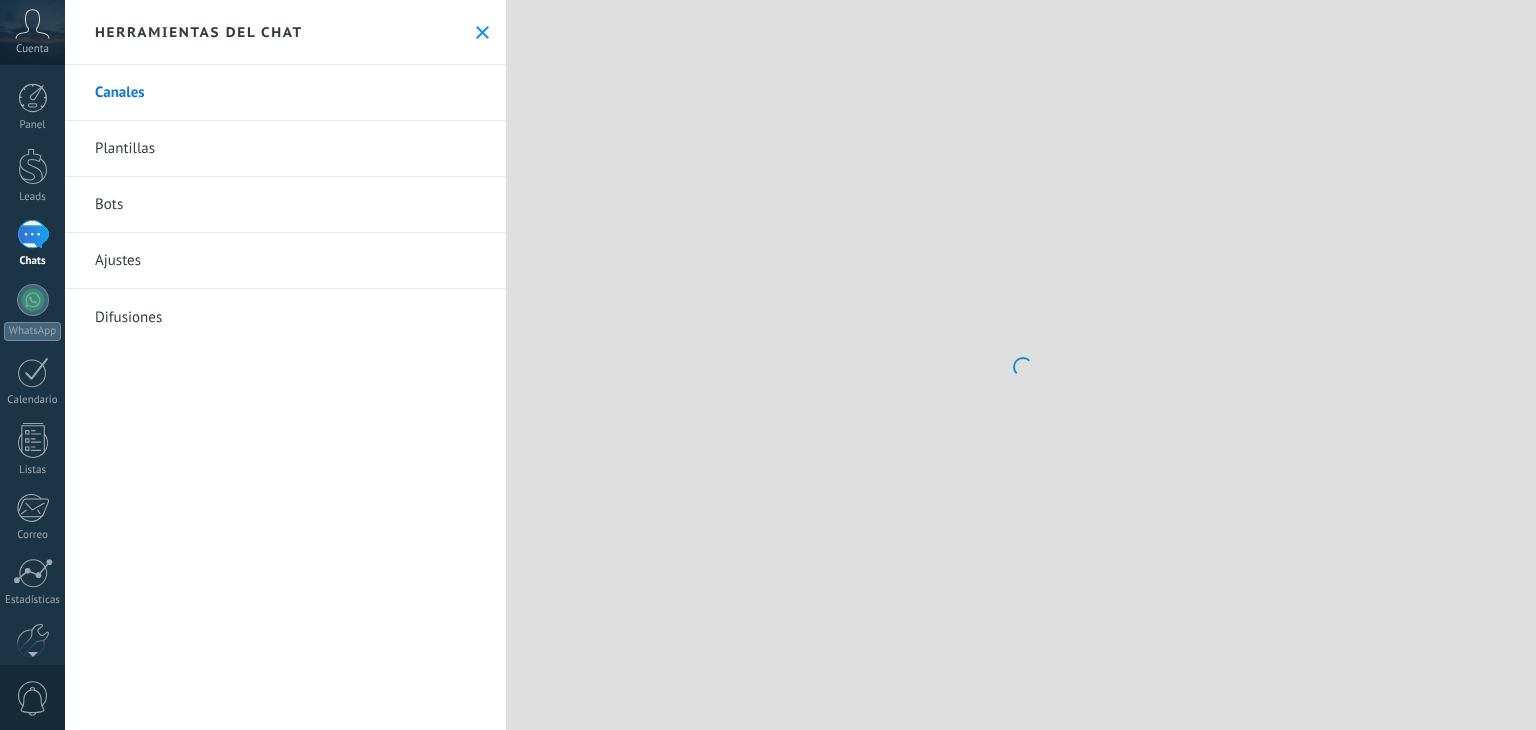 scroll, scrollTop: 0, scrollLeft: 0, axis: both 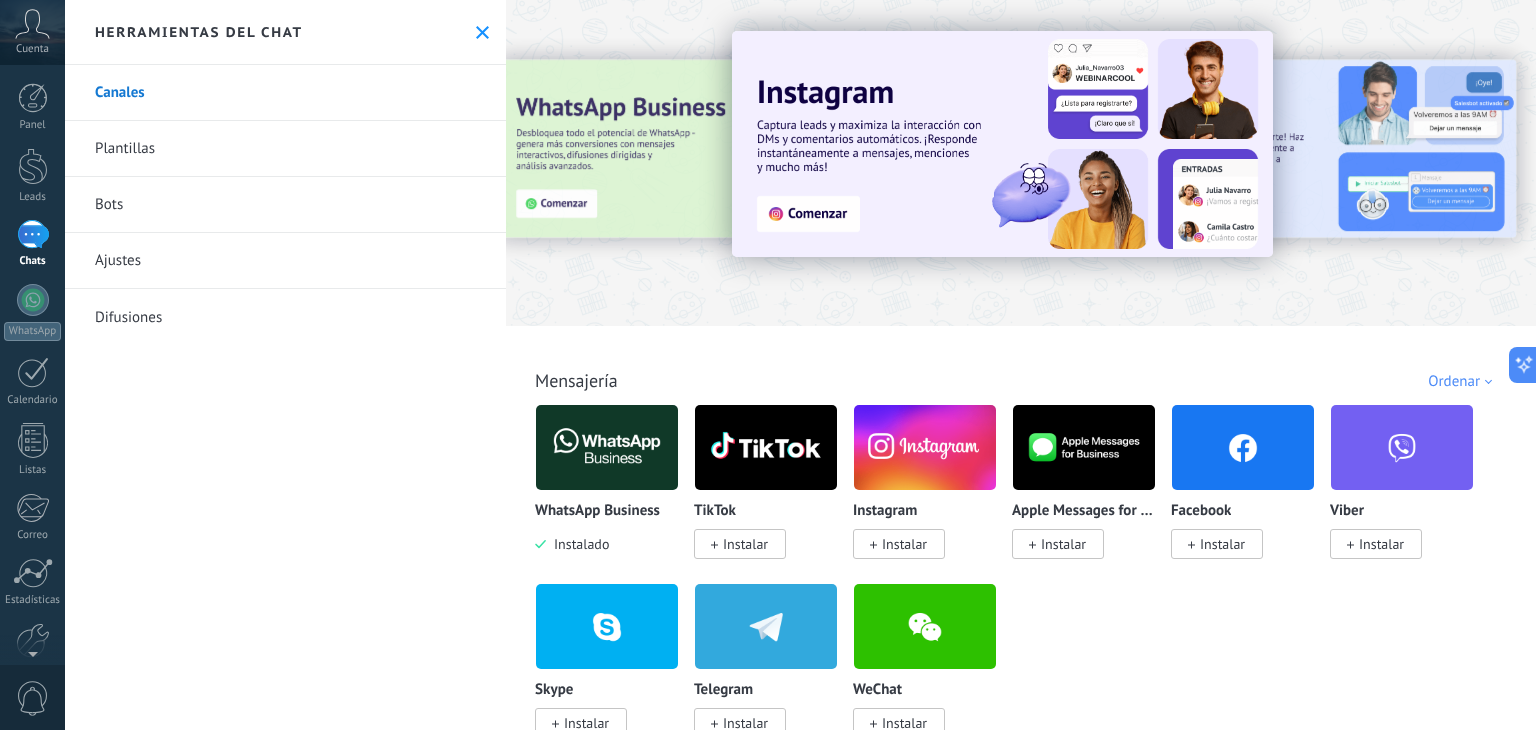 click at bounding box center [607, 447] 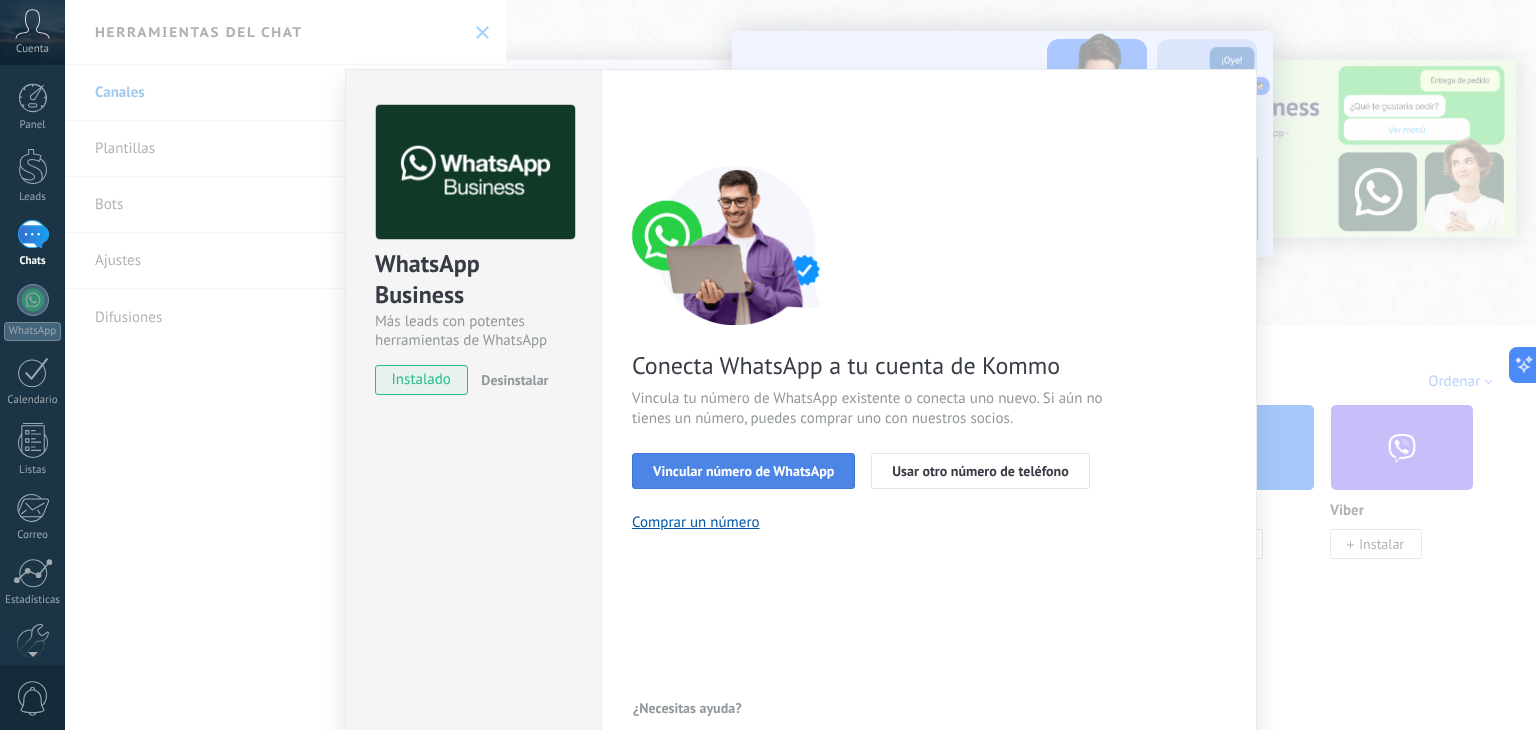 click on "Vincular número de WhatsApp" at bounding box center (743, 471) 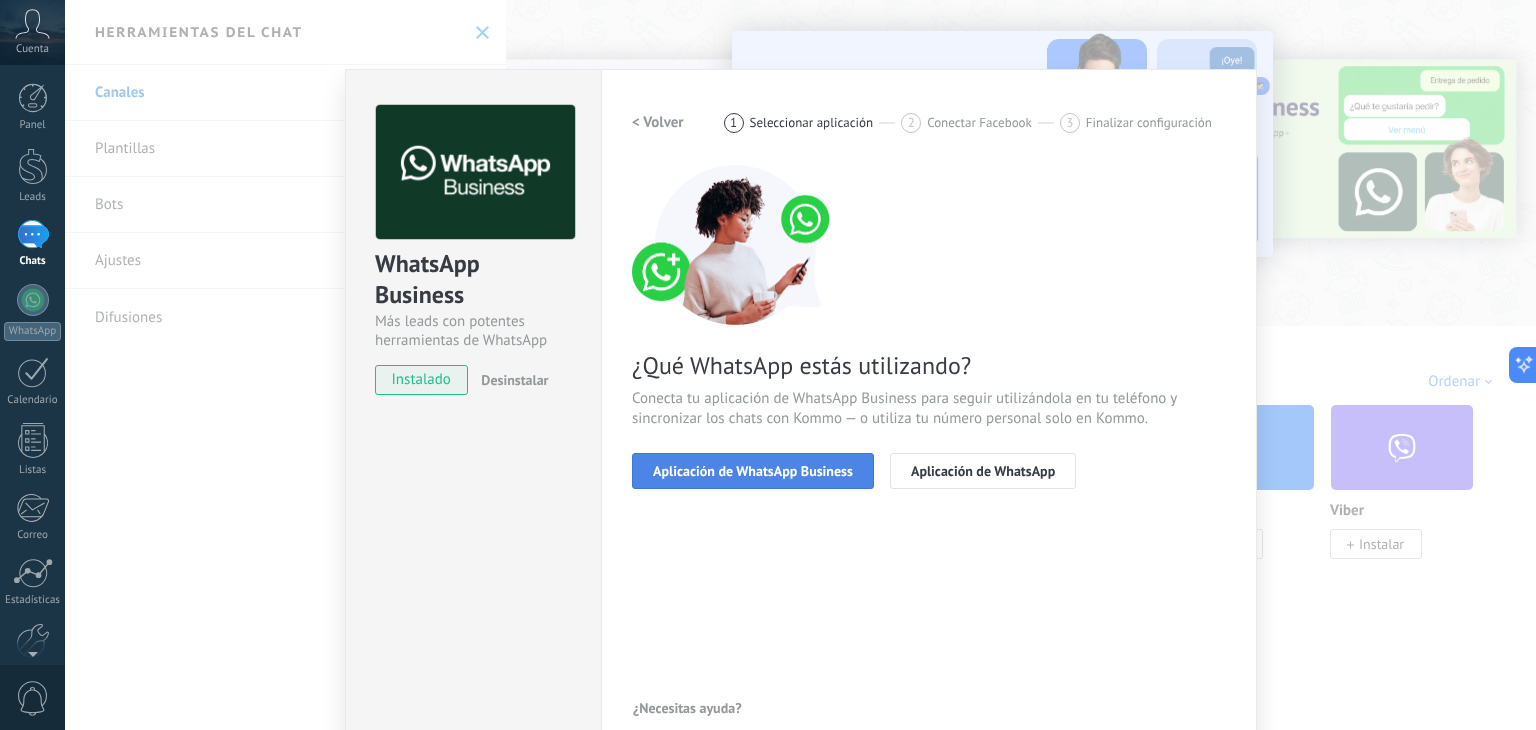 click on "Aplicación de WhatsApp Business" at bounding box center (753, 471) 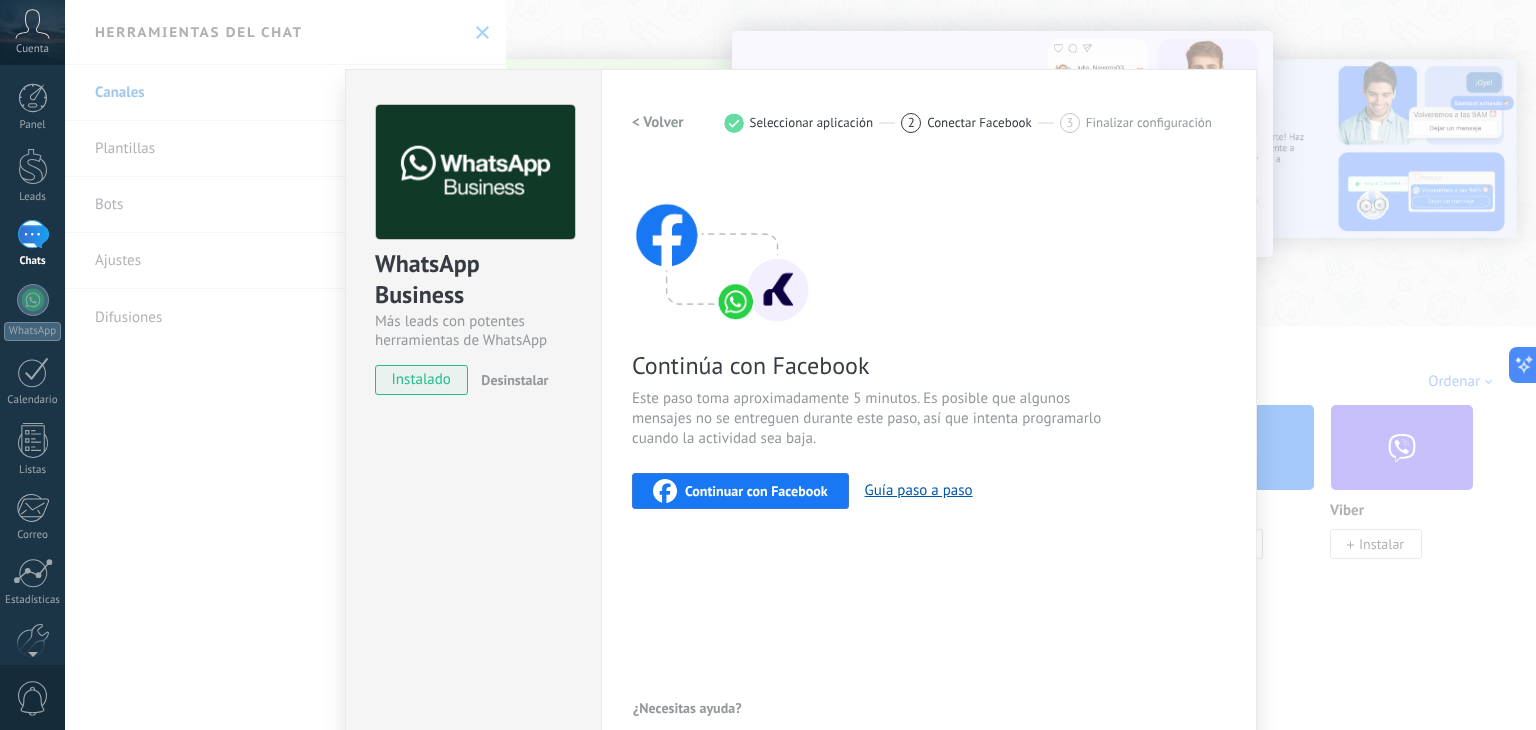 click on "Continuar con Facebook" at bounding box center (756, 491) 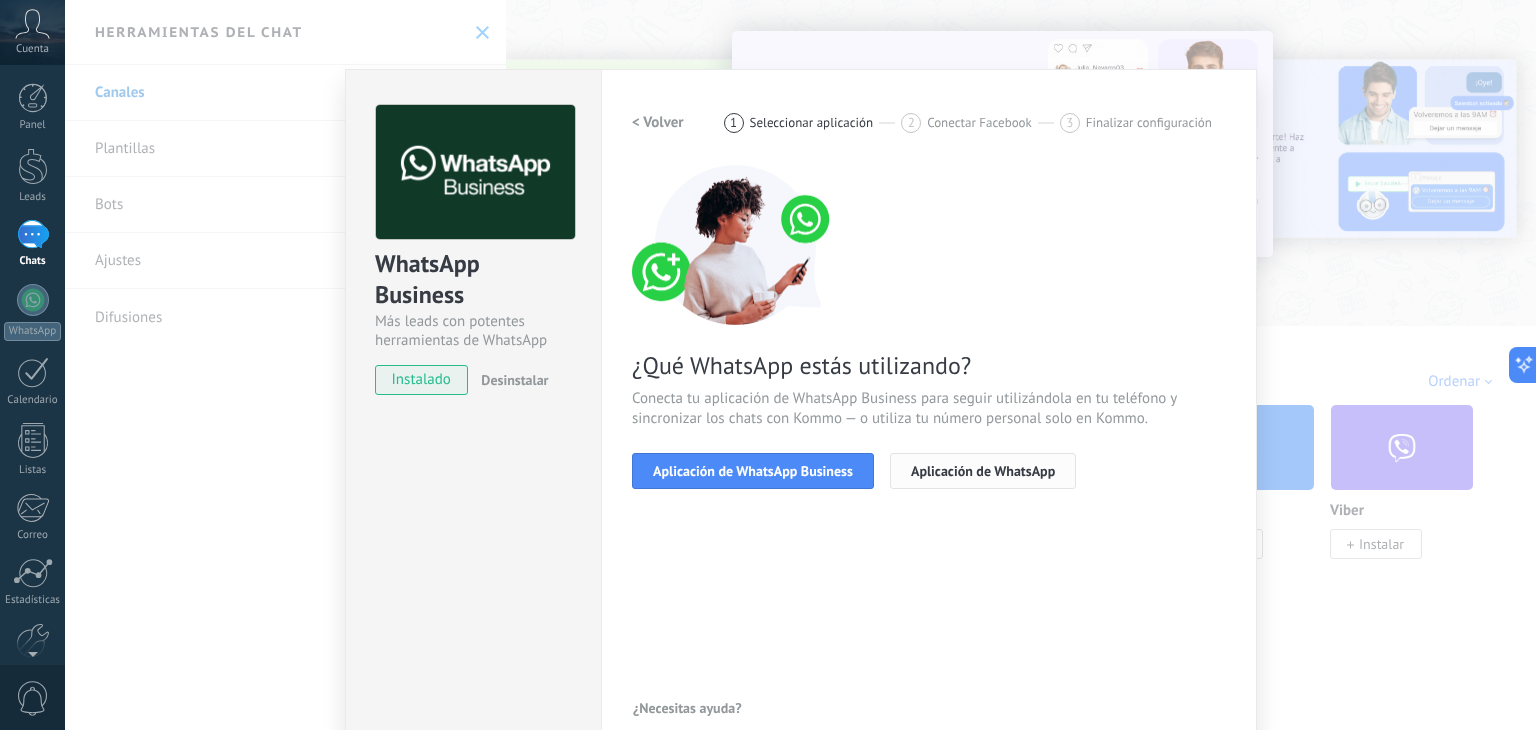 click on "Aplicación de WhatsApp" at bounding box center (983, 471) 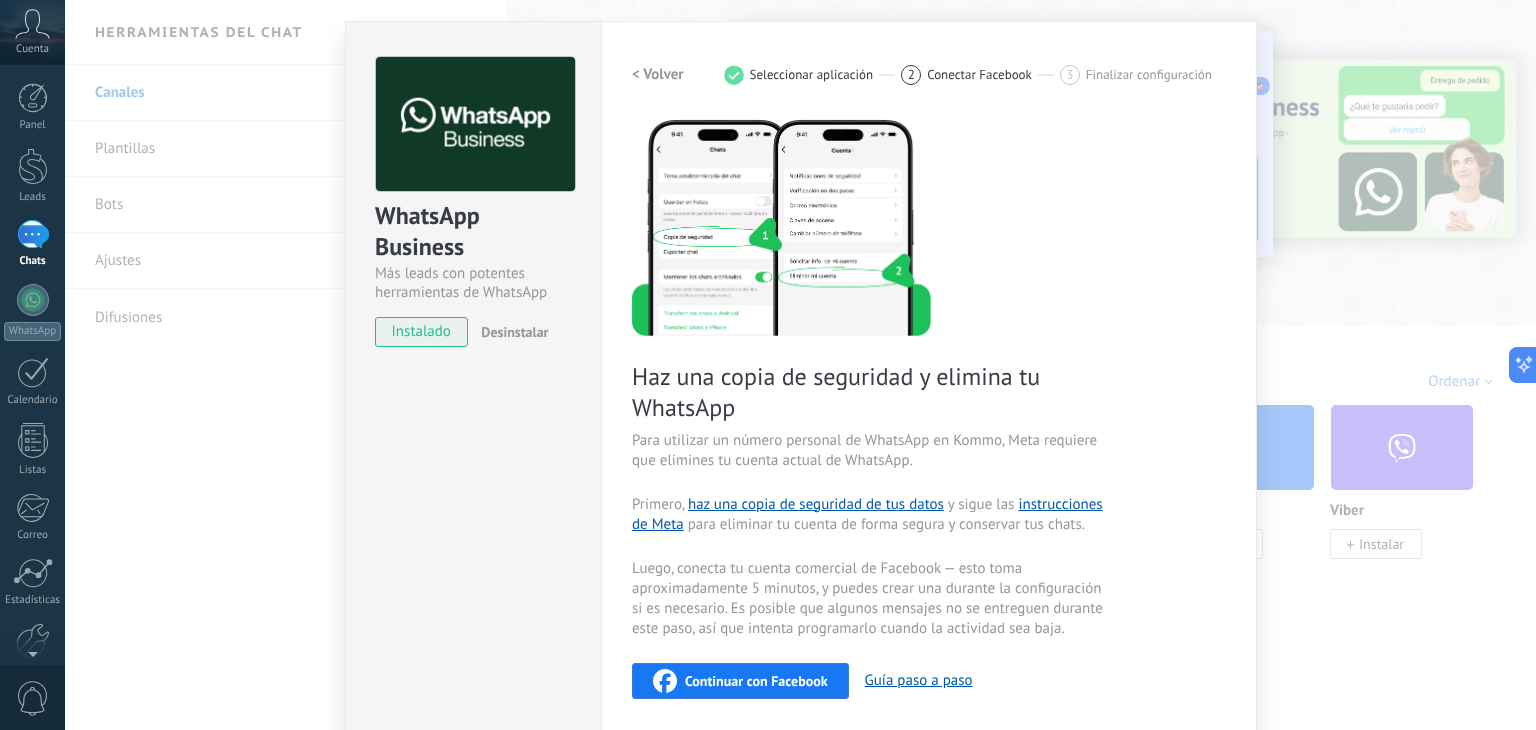 scroll, scrollTop: 0, scrollLeft: 0, axis: both 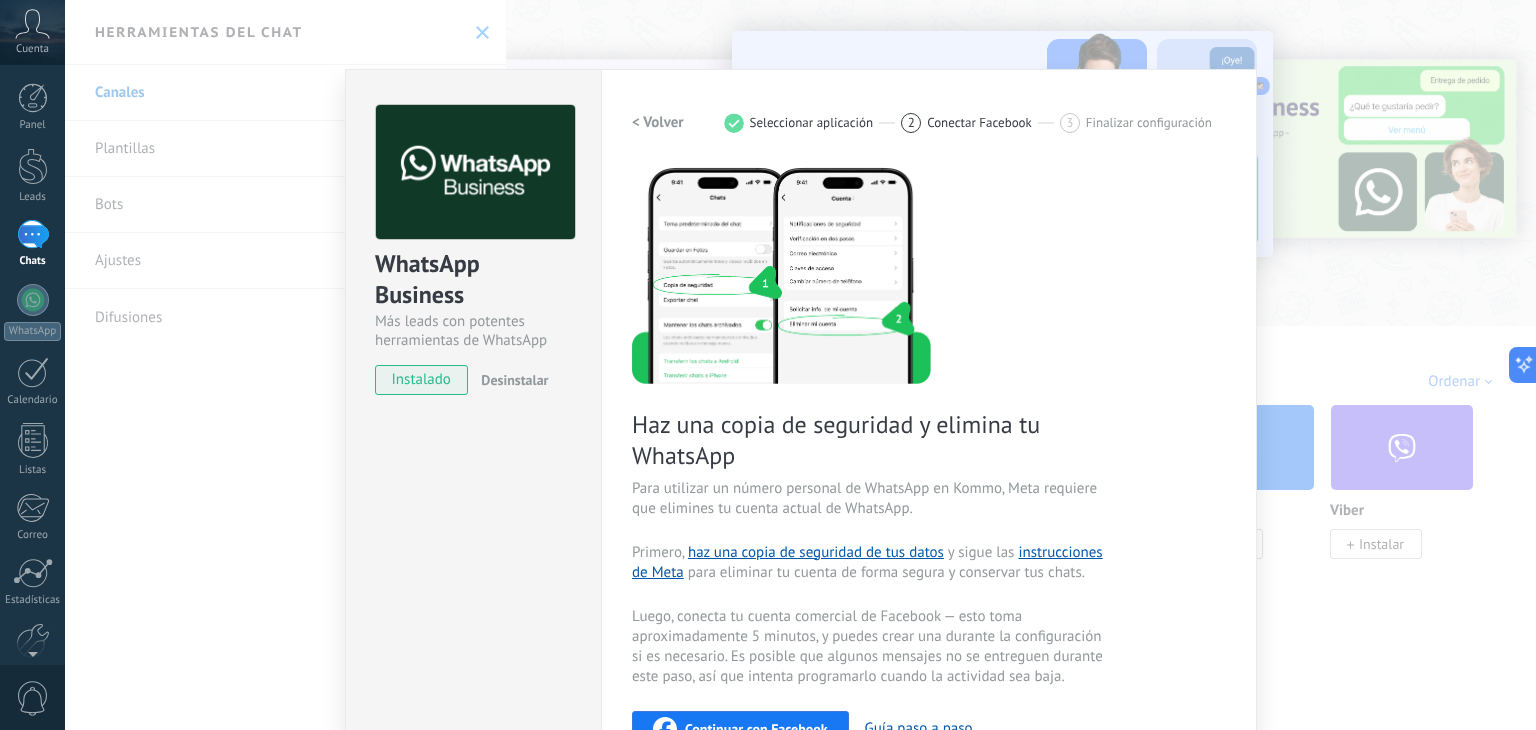 click on "Desinstalar" at bounding box center (514, 380) 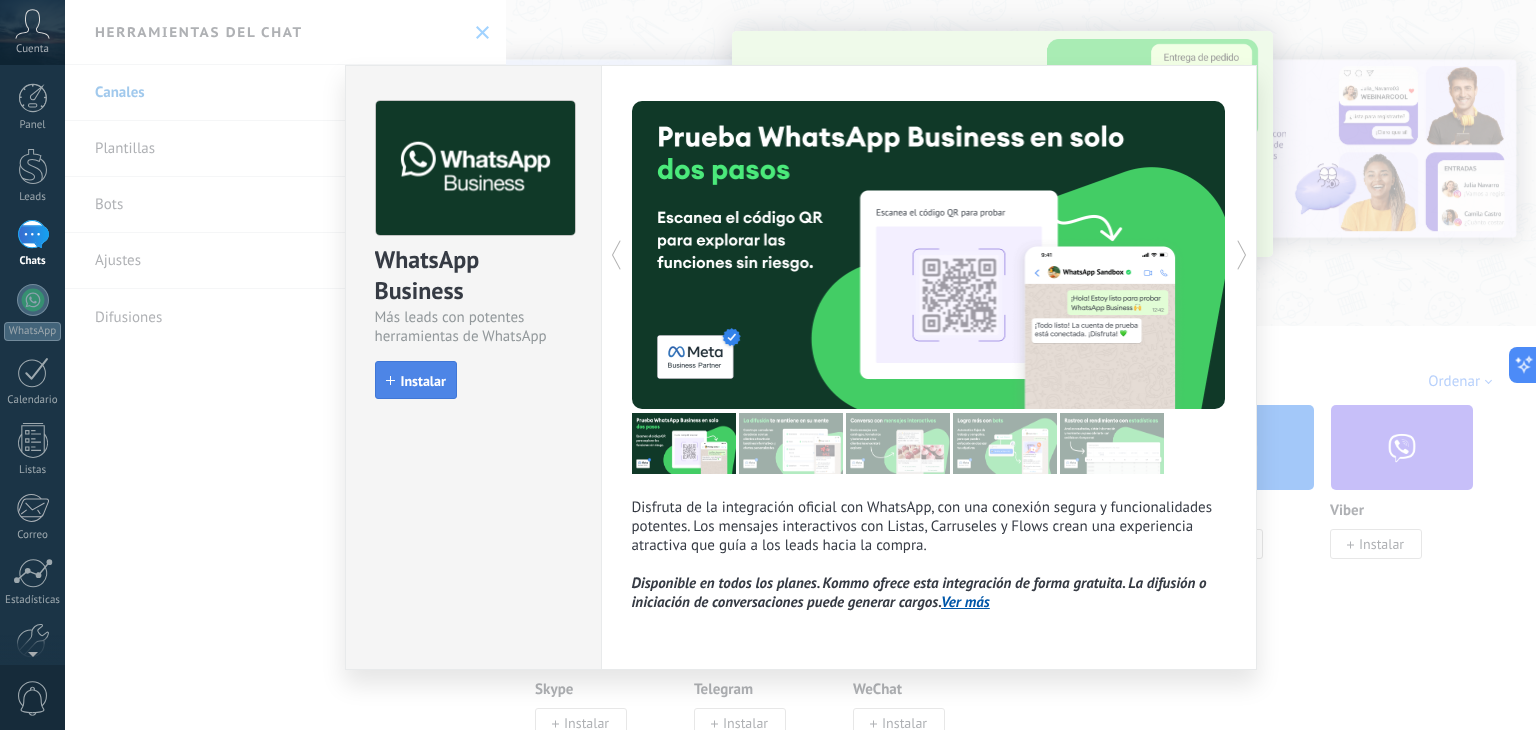 click on "Instalar" at bounding box center (423, 381) 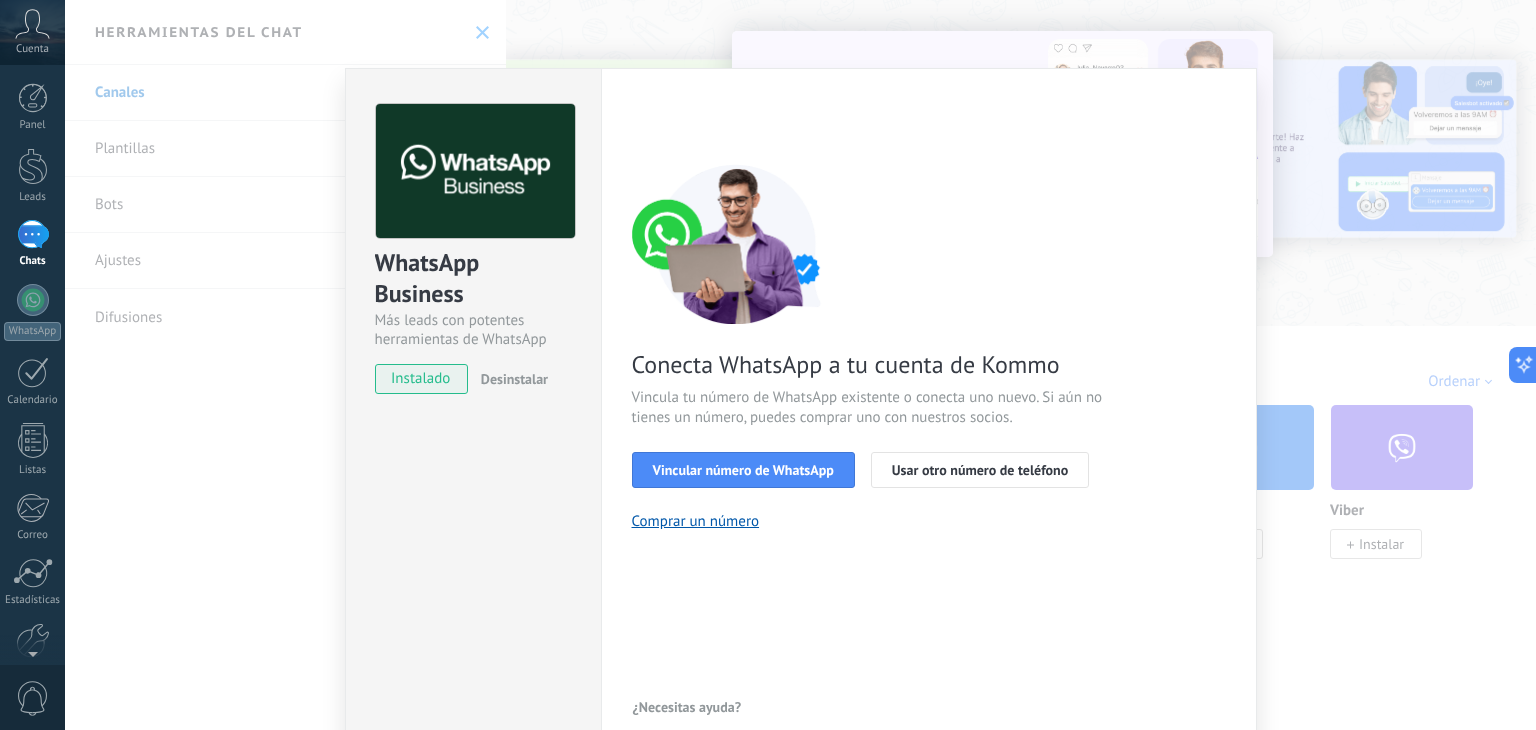 click on "WhatsApp Business Más leads con potentes herramientas de WhatsApp instalado Desinstalar Configuraciones Autorizaciones Esta pestaña registra a los usuarios que han concedido acceso a las integración a esta cuenta. Si deseas remover la posibilidad que un usuario pueda enviar solicitudes a la cuenta en nombre de esta integración, puedes revocar el acceso. Si el acceso a todos los usuarios es revocado, la integración dejará de funcionar. Esta aplicacion está instalada, pero nadie le ha dado acceso aun. WhatsApp Cloud API más _:  Guardar < Volver 1 Seleccionar aplicación 2 Conectar Facebook  3 Finalizar configuración Conecta WhatsApp a tu cuenta de Kommo Vincula tu número de WhatsApp existente o conecta uno nuevo. Si aún no tienes un número, puedes comprar uno con nuestros socios. Vincular número de WhatsApp Usar otro número de teléfono Comprar un número ¿Necesitas ayuda?" at bounding box center (800, 365) 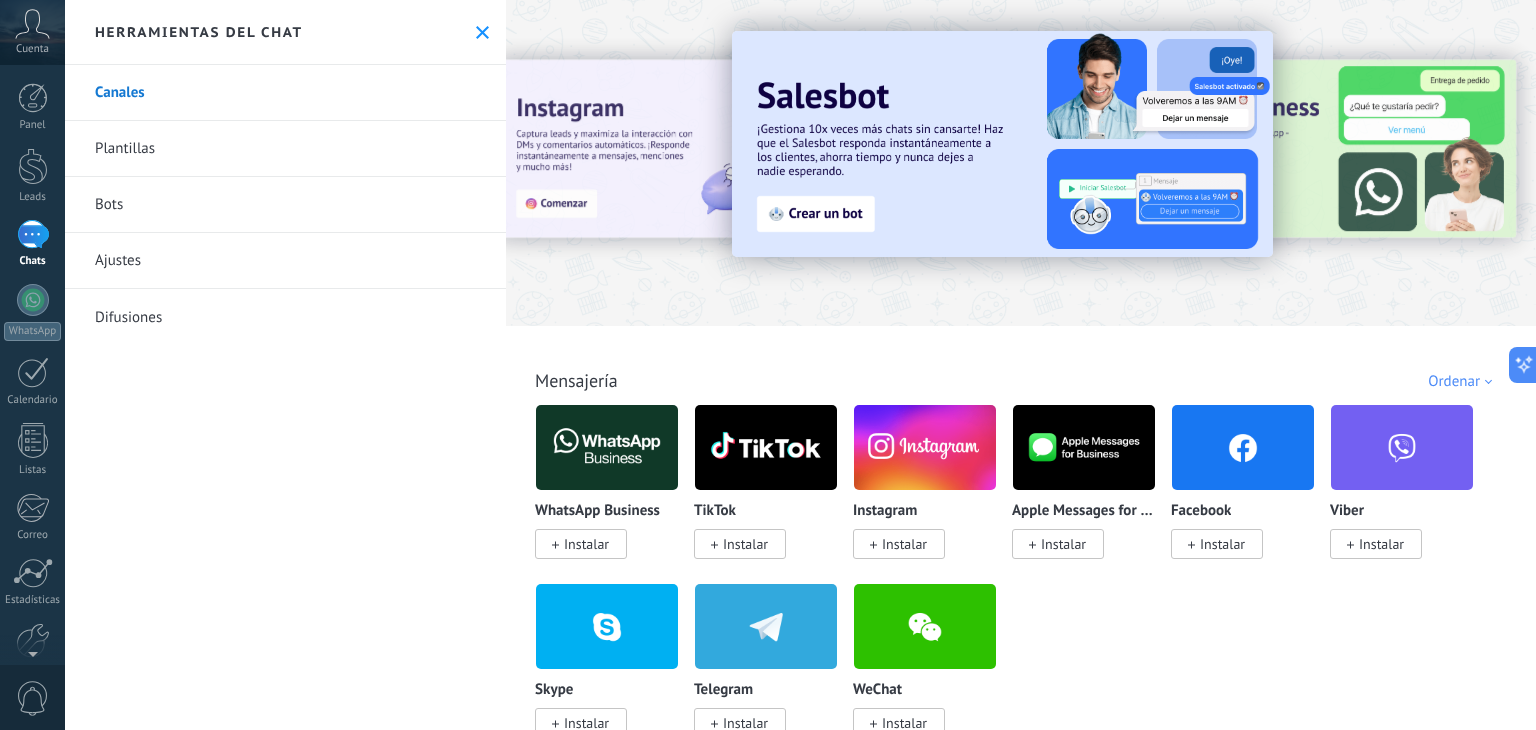 click at bounding box center (607, 447) 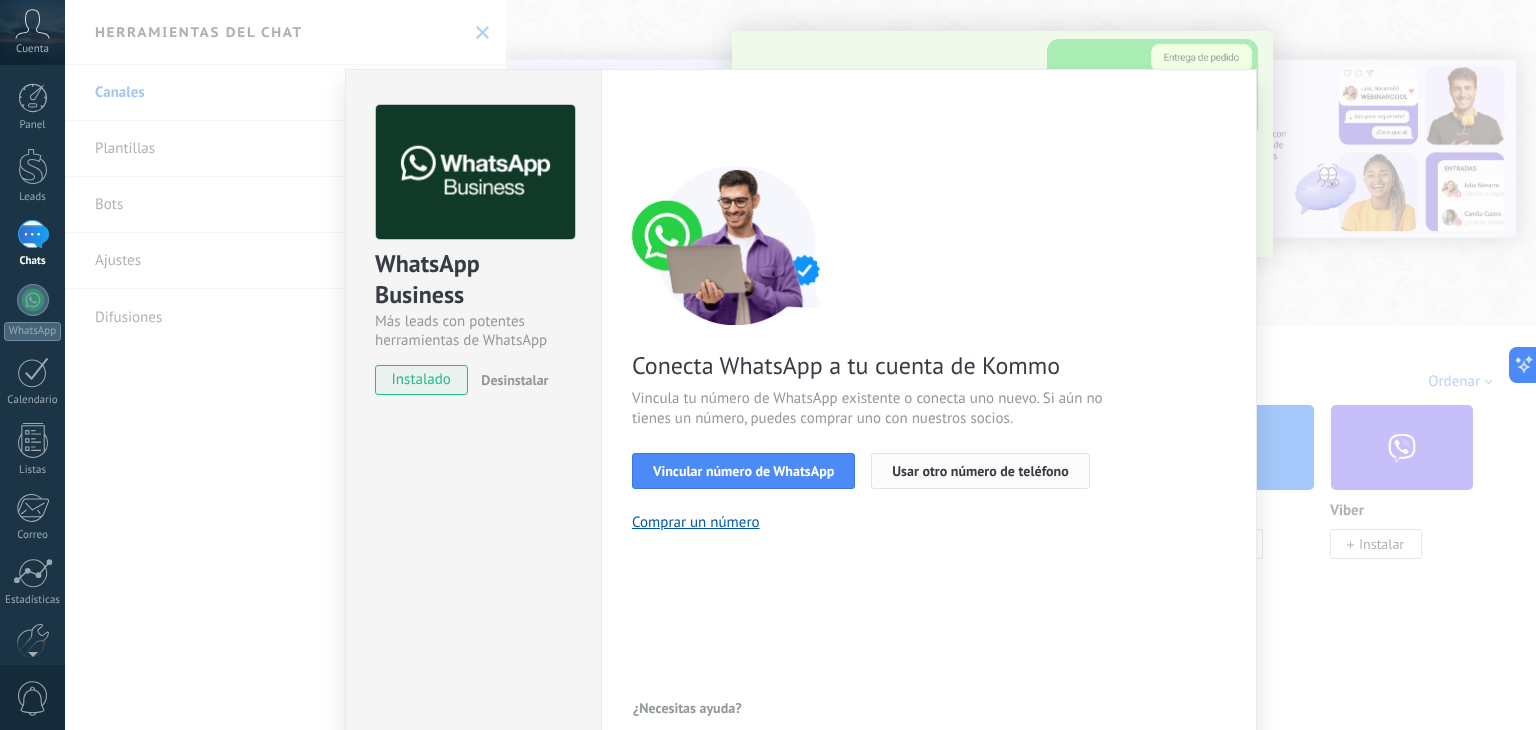 click on "Usar otro número de teléfono" at bounding box center [980, 471] 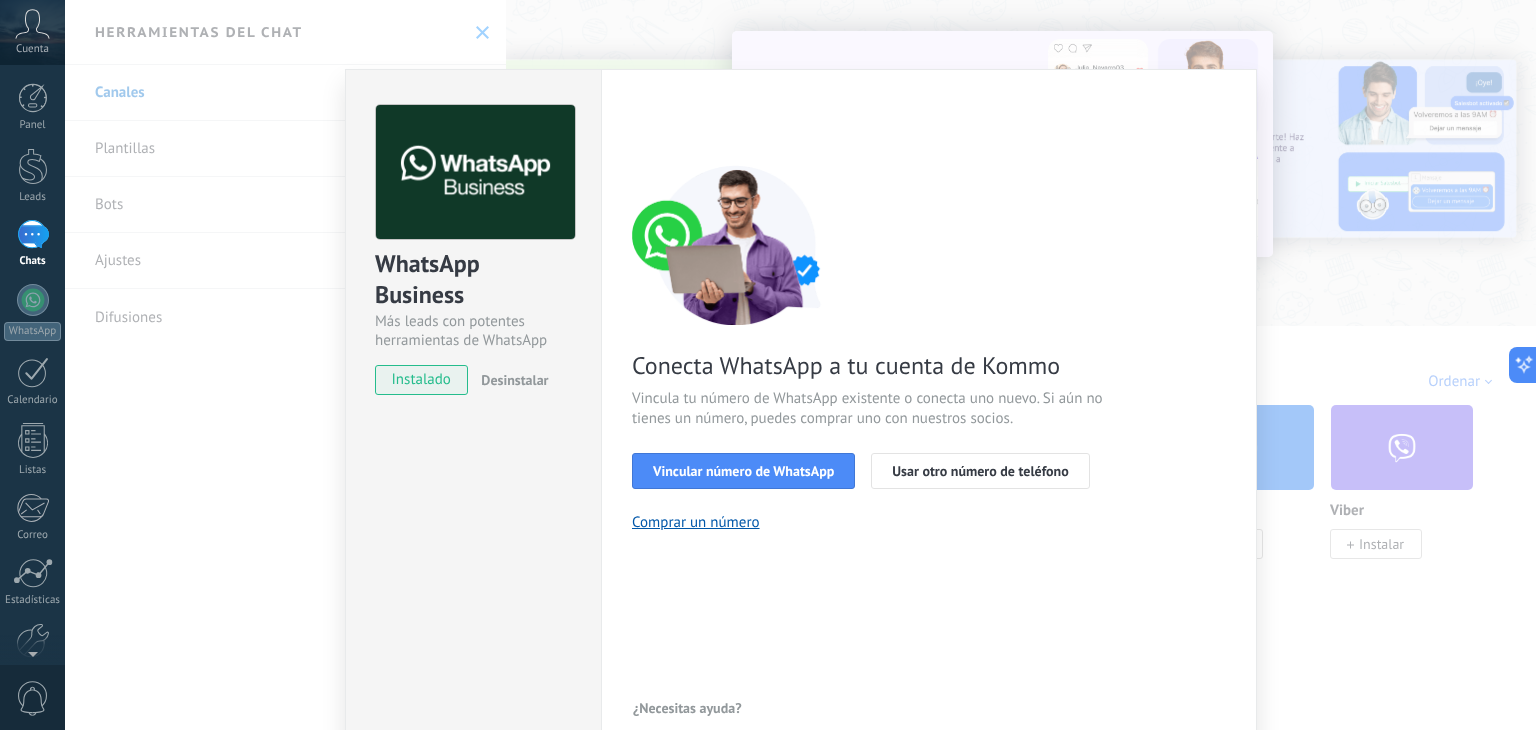 click on "Desinstalar" at bounding box center [514, 380] 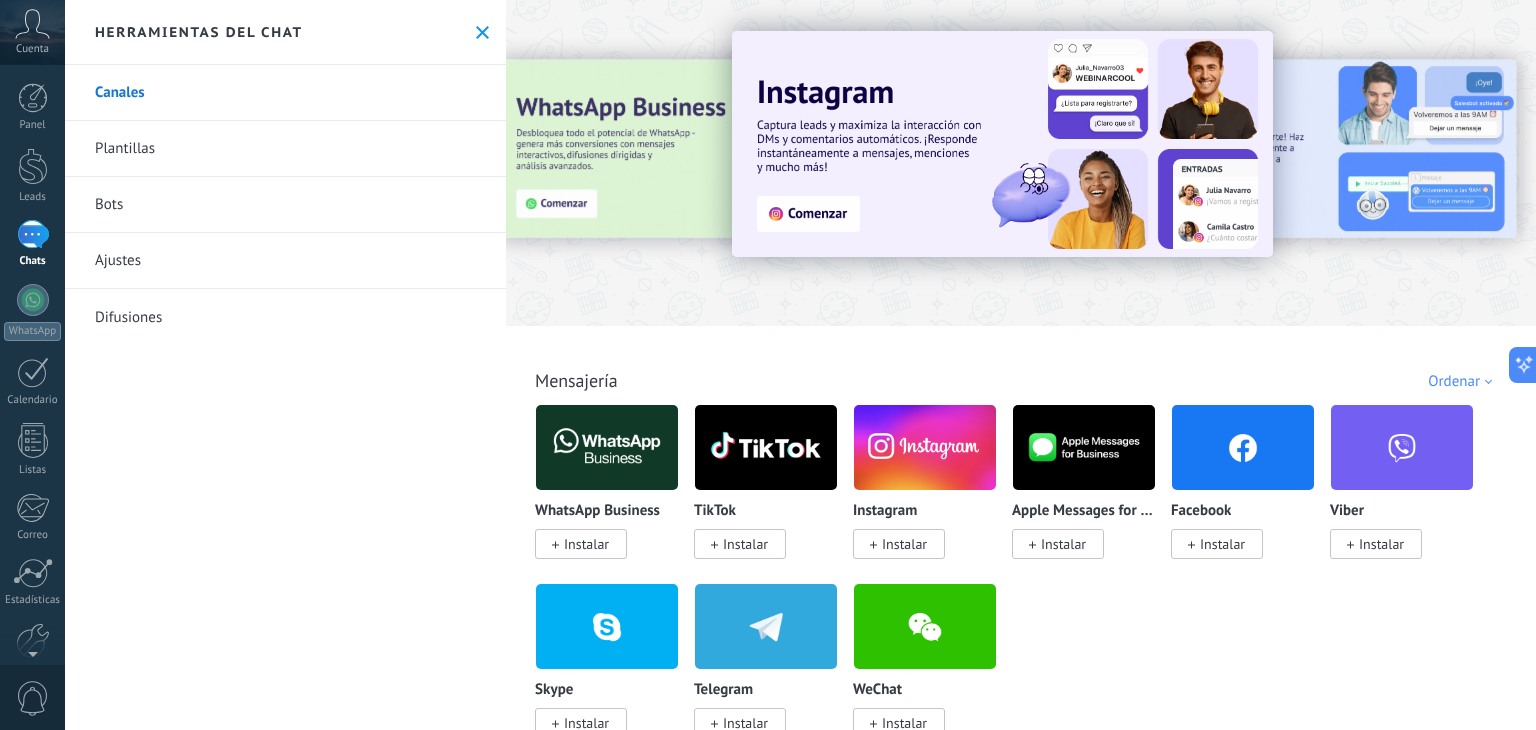 scroll, scrollTop: 1036, scrollLeft: 0, axis: vertical 